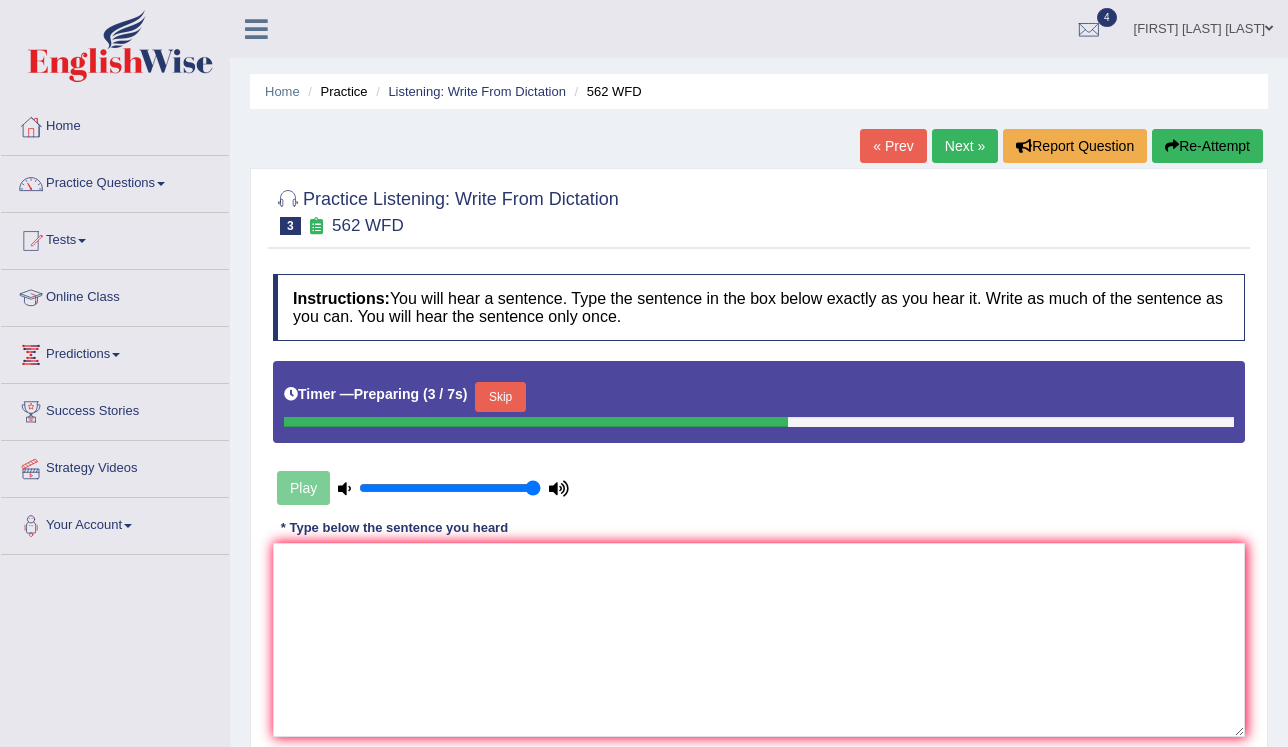 scroll, scrollTop: 0, scrollLeft: 0, axis: both 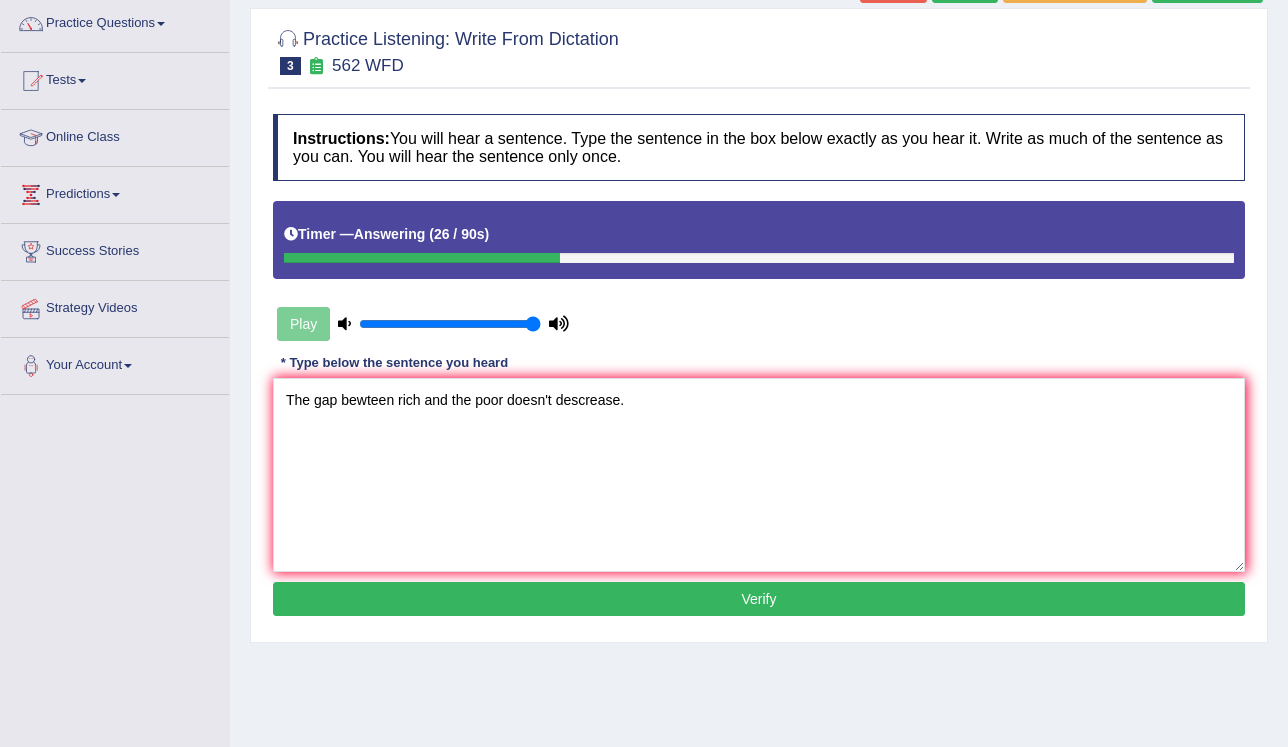 type on "The gap bewteen rich and the poor doesn't descrease." 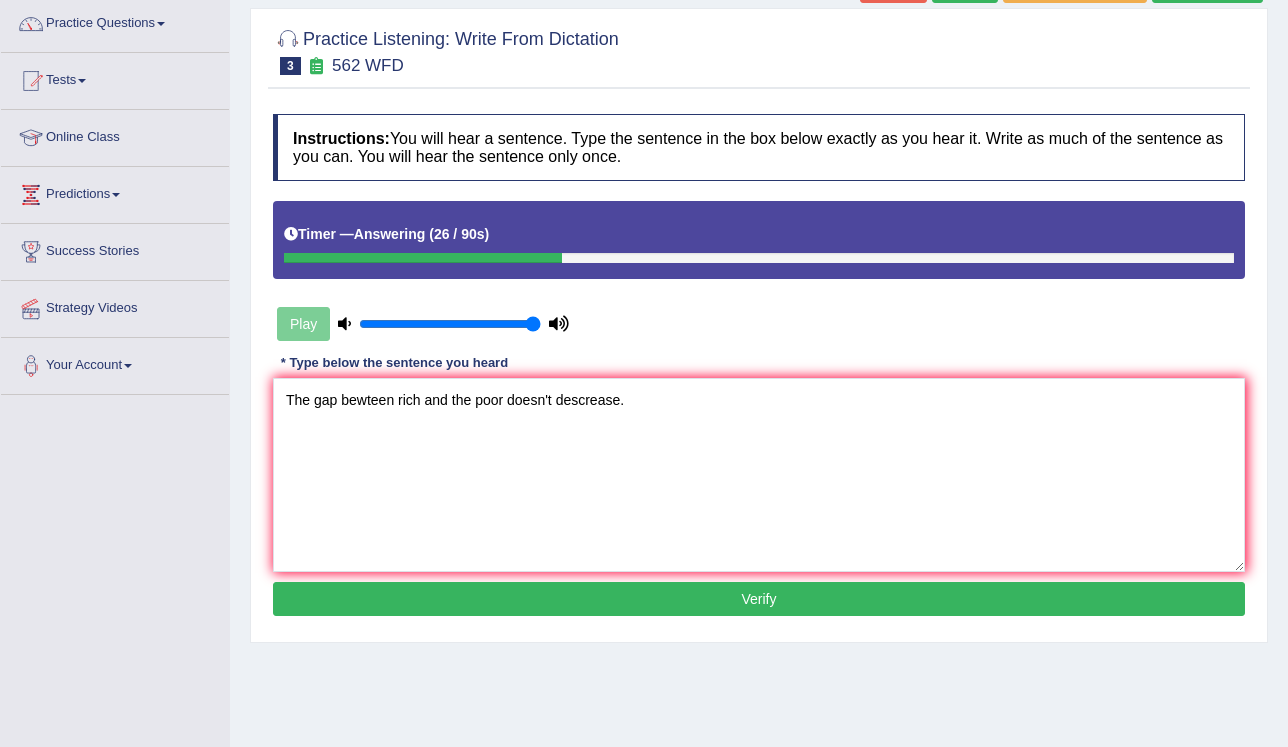 click on "Verify" at bounding box center [759, 599] 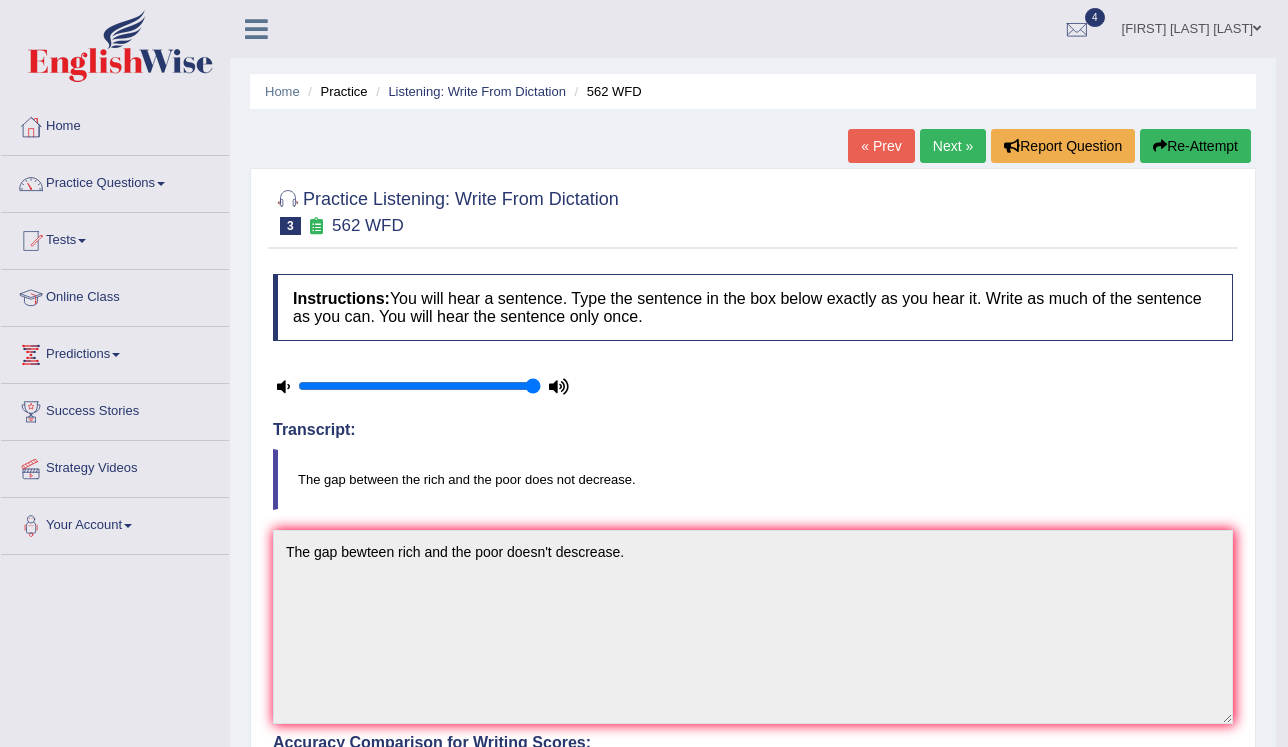scroll, scrollTop: 0, scrollLeft: 0, axis: both 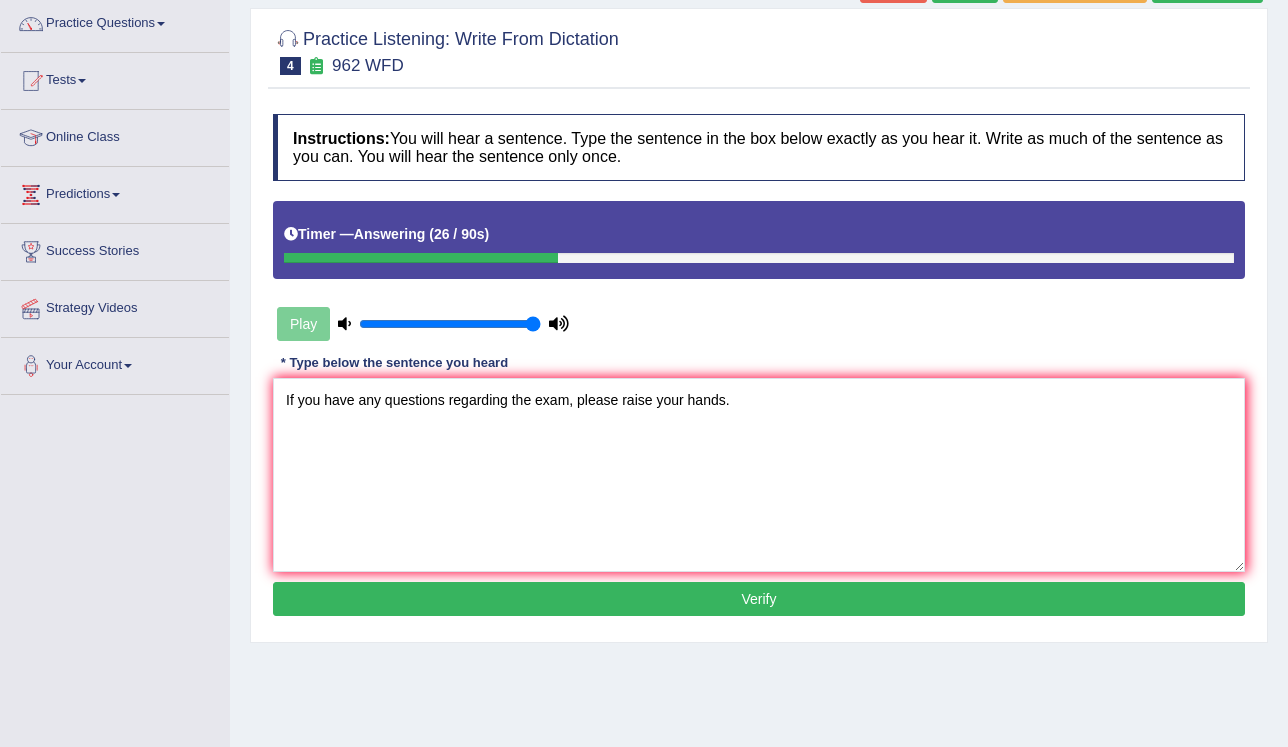 type on "If you have any questions regarding the exam, please raise your hands." 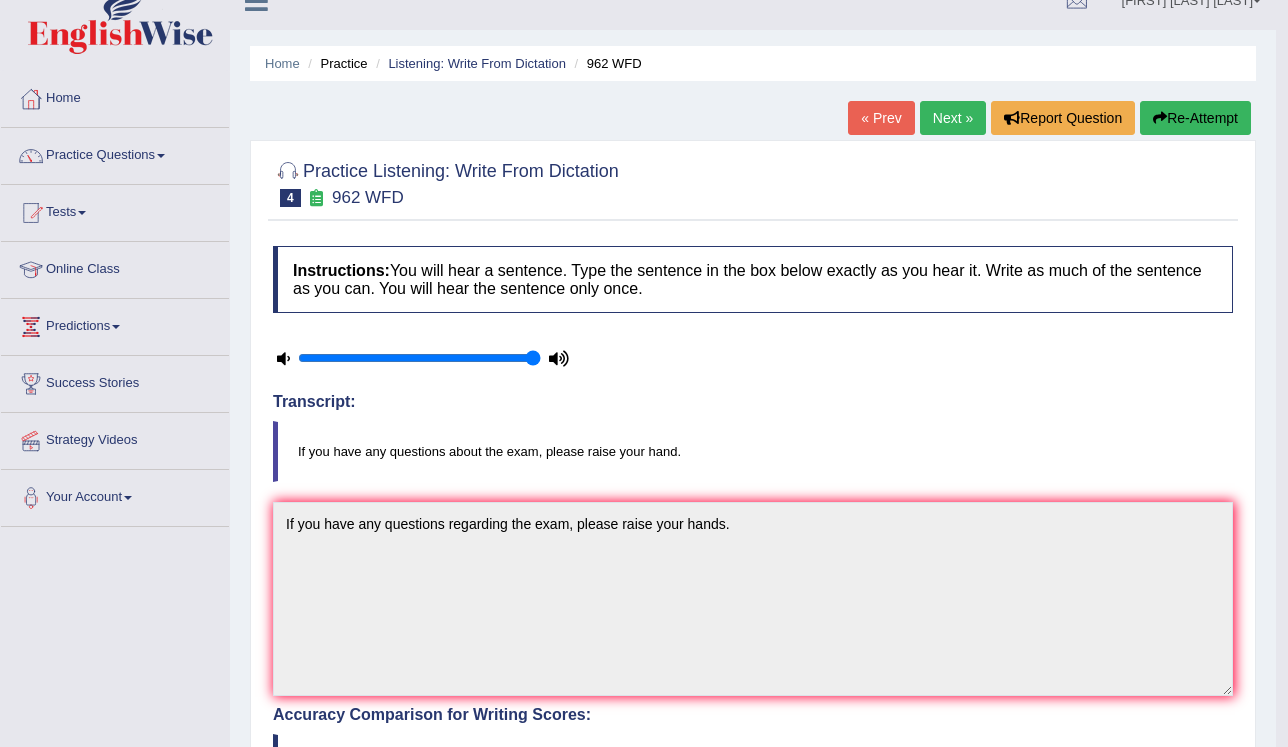 scroll, scrollTop: 0, scrollLeft: 0, axis: both 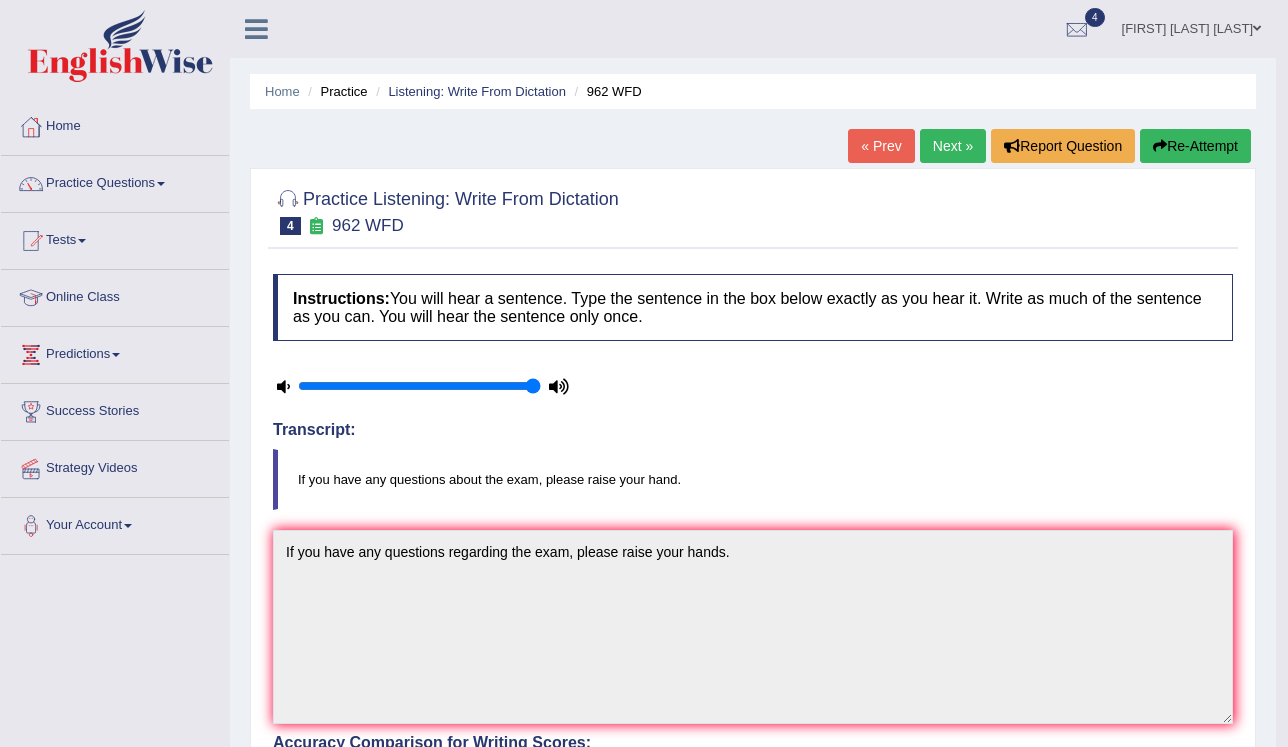 click on "Next »" at bounding box center [953, 146] 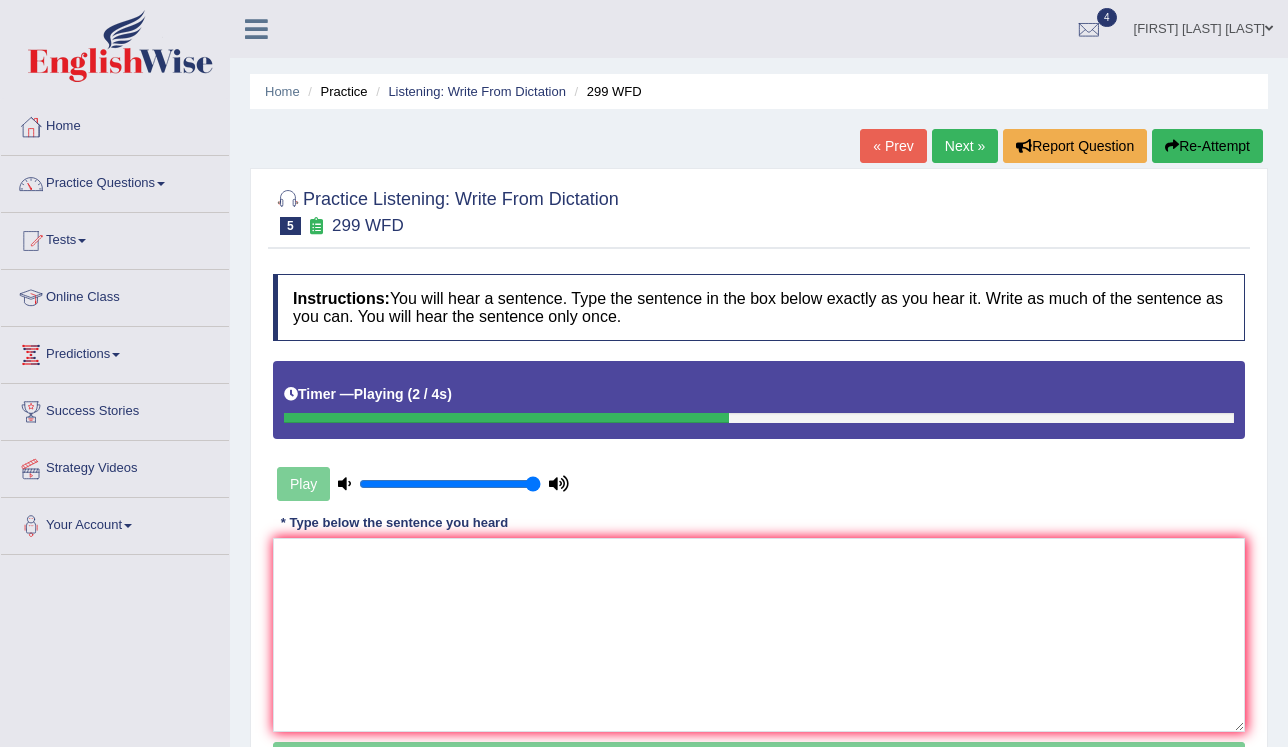 scroll, scrollTop: 160, scrollLeft: 0, axis: vertical 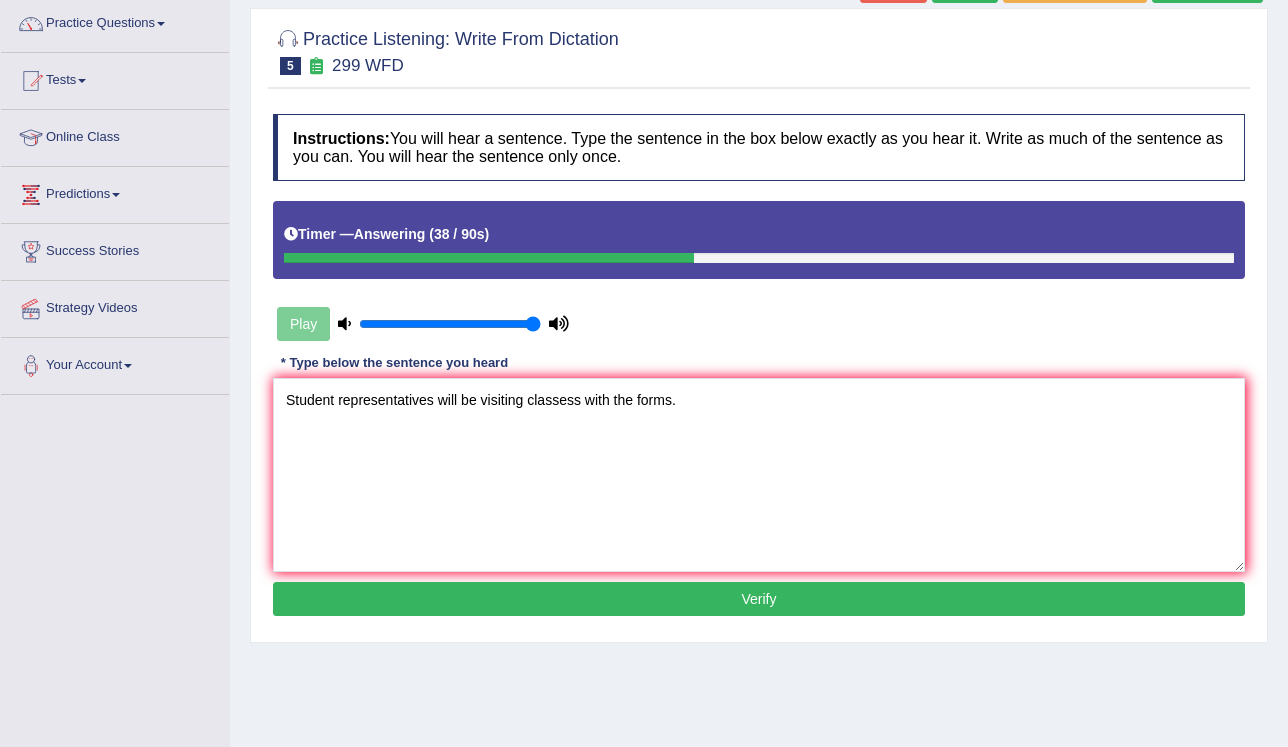 type on "Student representatives will be visiting classess with the forms." 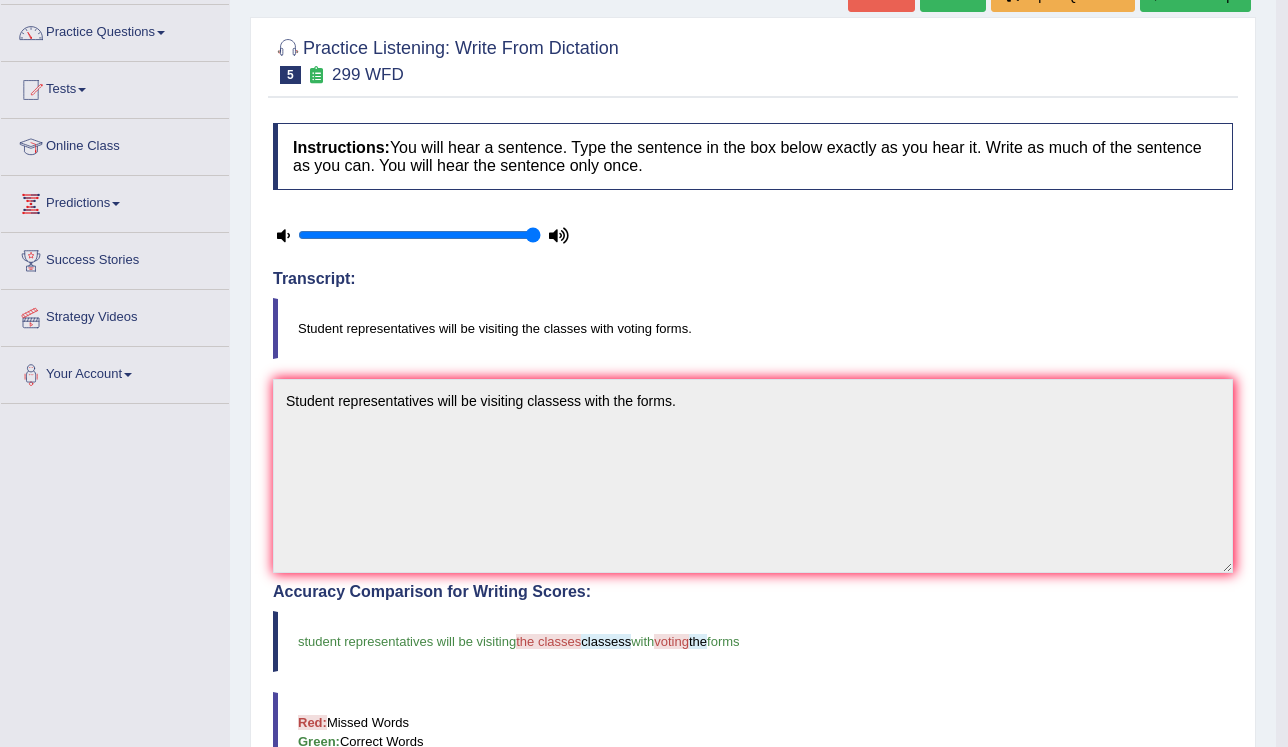 scroll, scrollTop: 80, scrollLeft: 0, axis: vertical 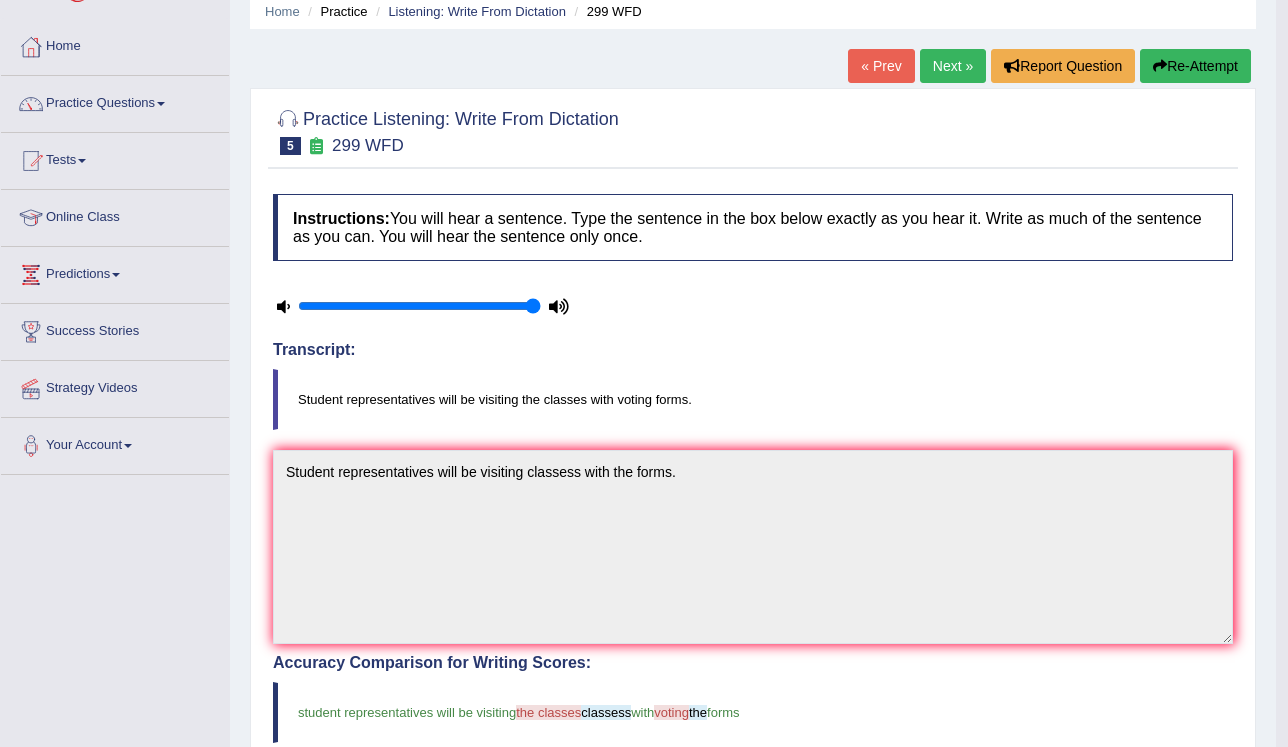 click on "Next »" at bounding box center (953, 66) 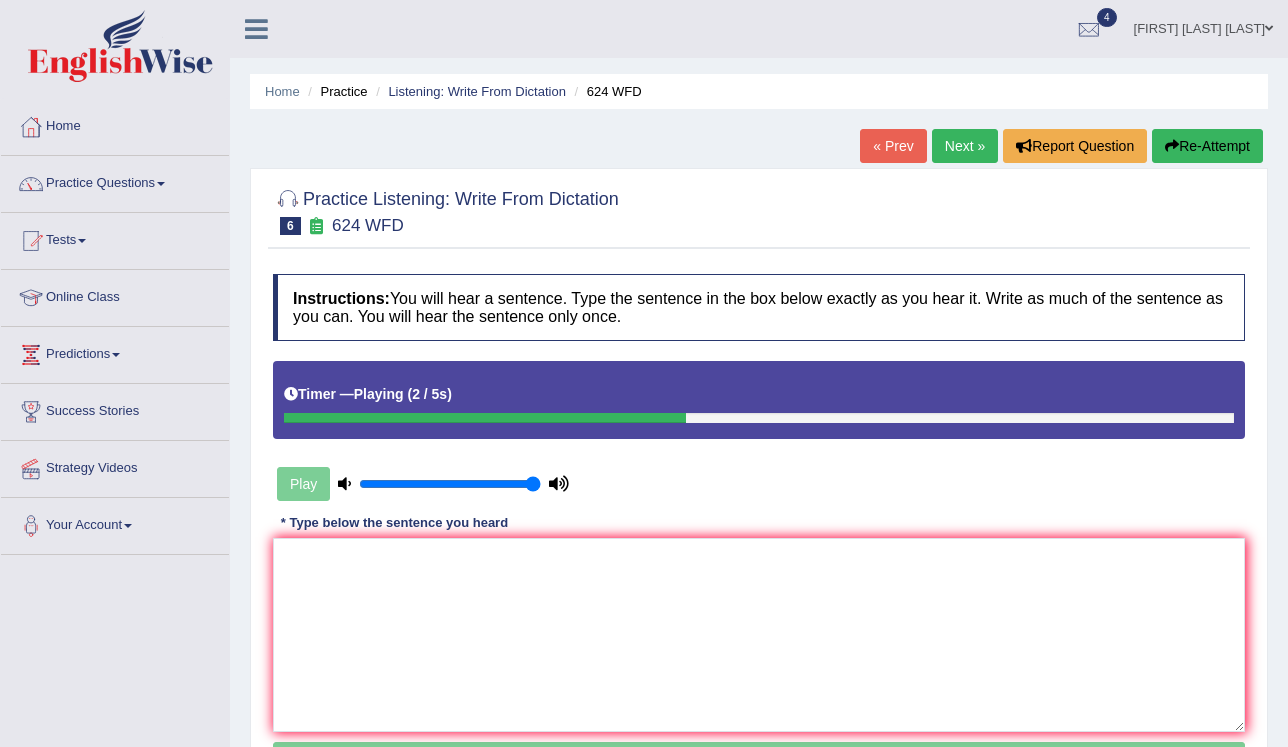 scroll, scrollTop: 160, scrollLeft: 0, axis: vertical 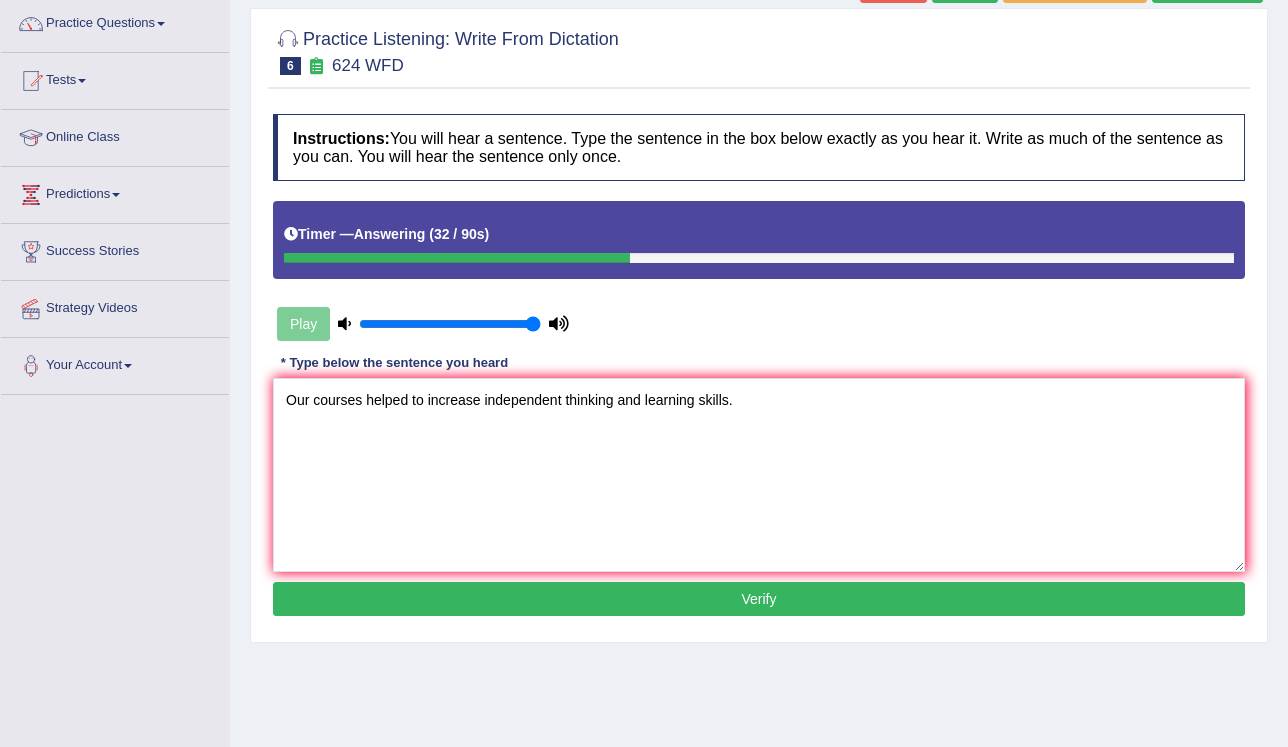 type on "Our courses helped to increase independent thinking and learning skills." 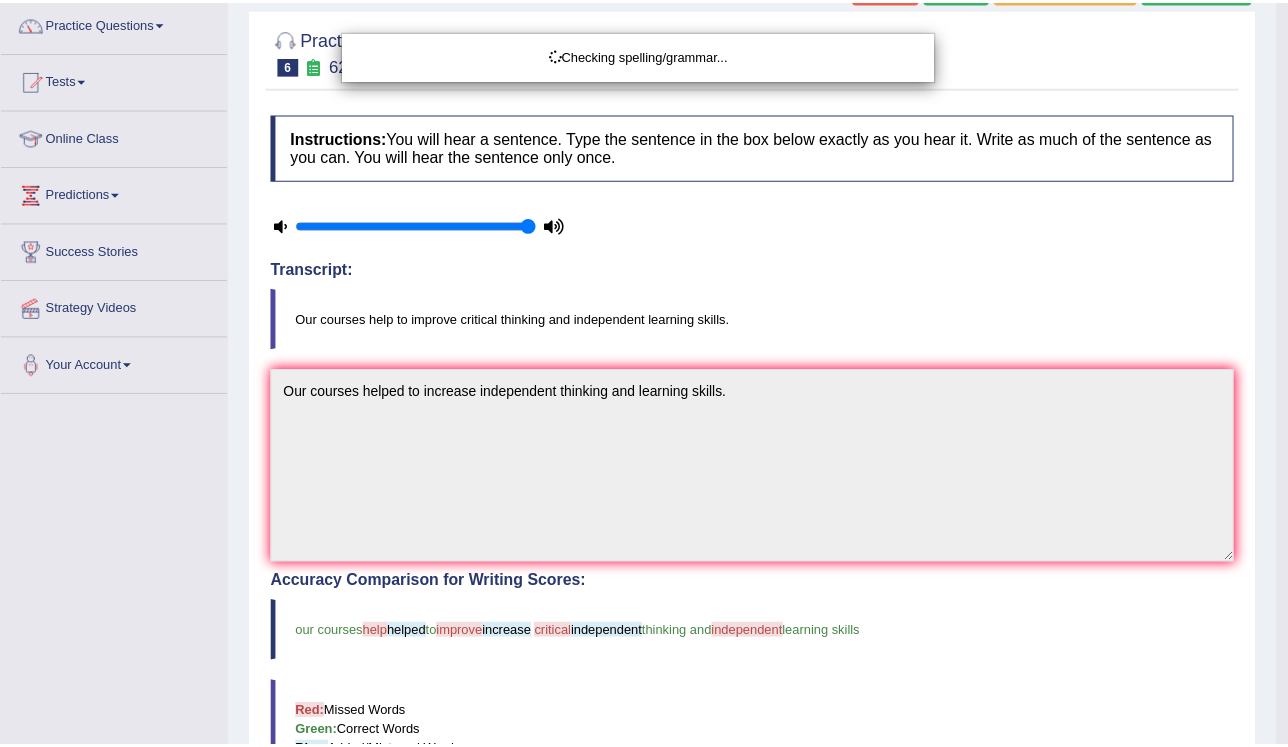 scroll, scrollTop: 320, scrollLeft: 0, axis: vertical 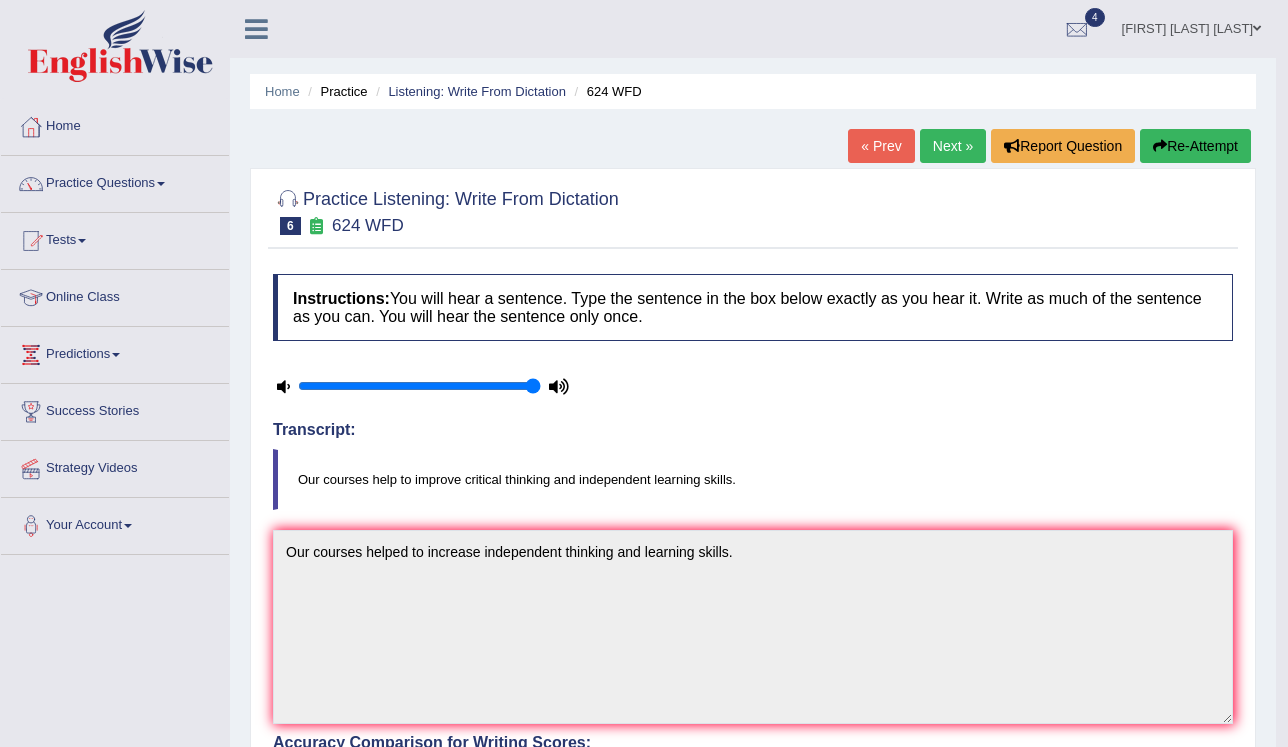 click on "Next »" at bounding box center (953, 146) 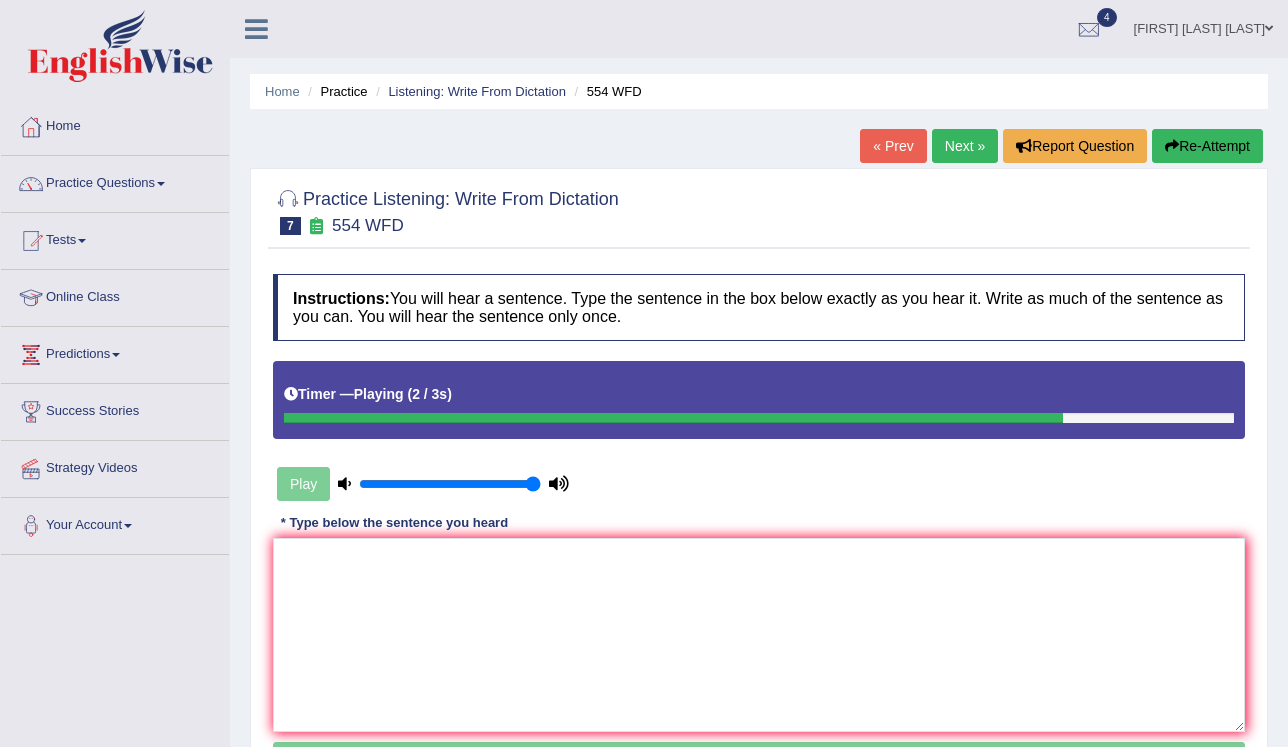 scroll, scrollTop: 303, scrollLeft: 0, axis: vertical 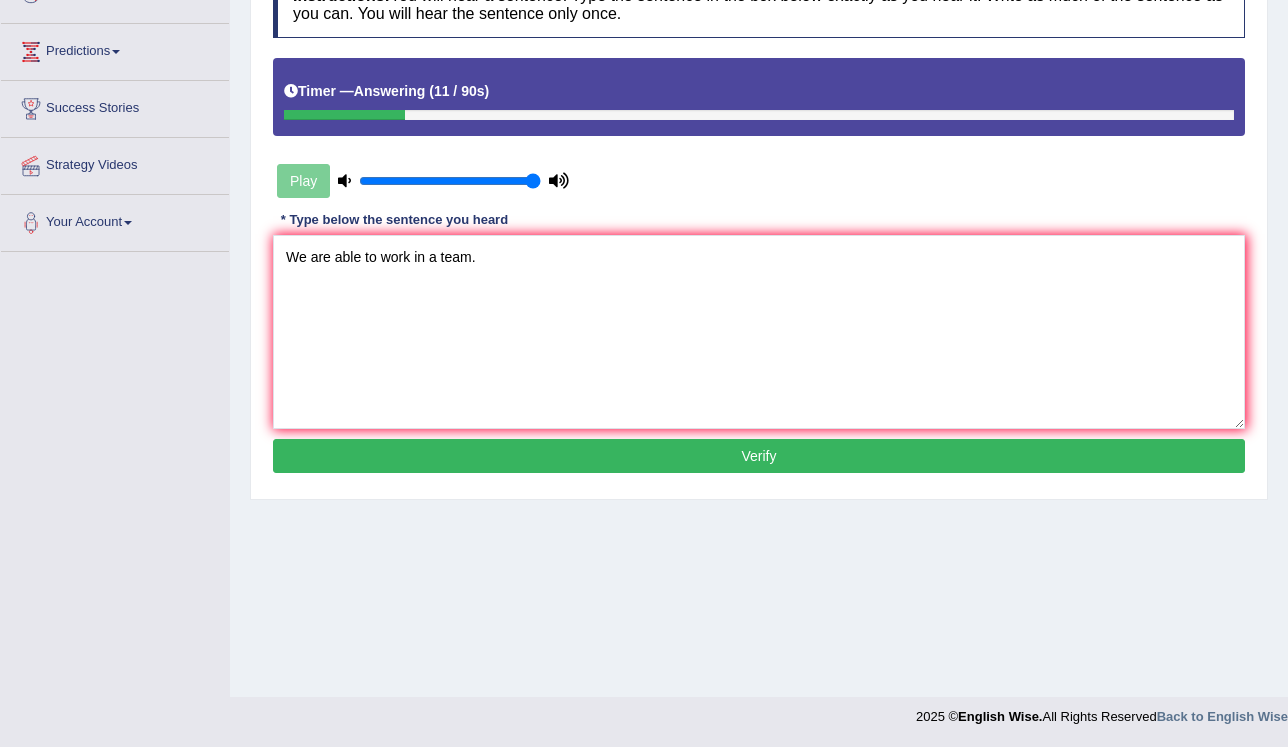 type on "We are able to work in a team." 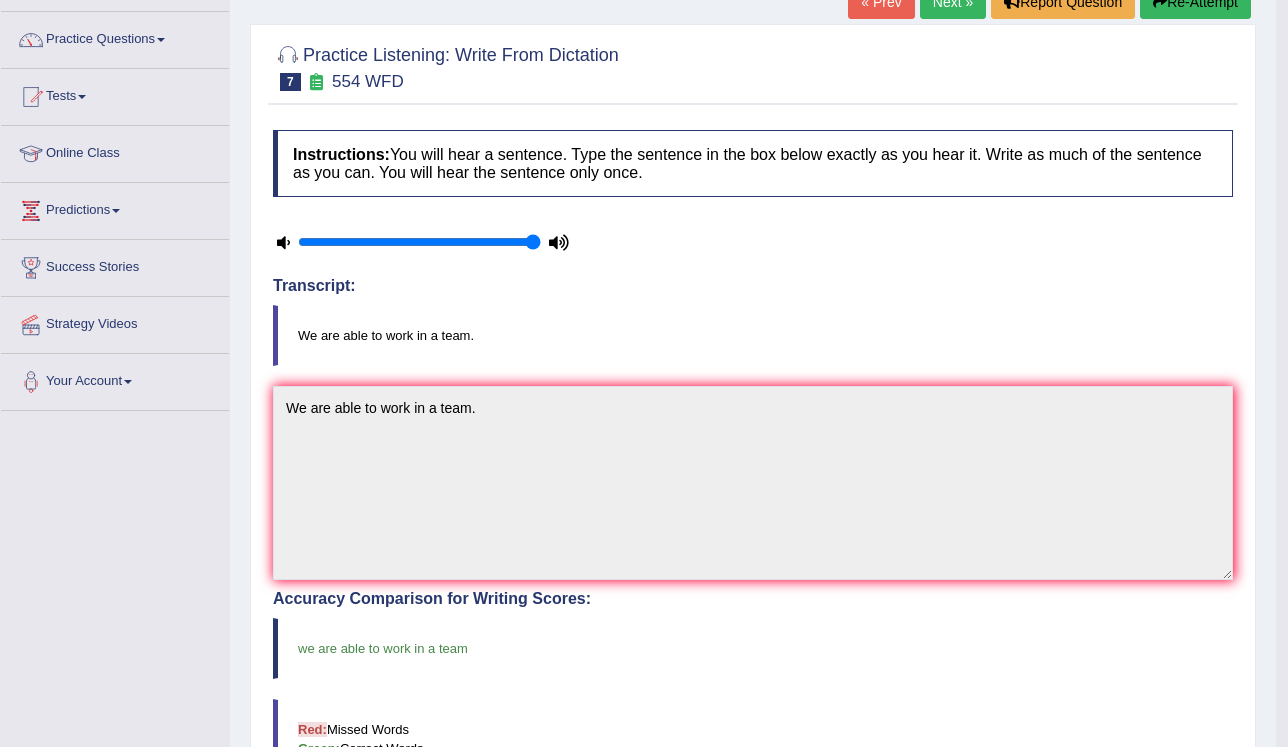 scroll, scrollTop: 0, scrollLeft: 0, axis: both 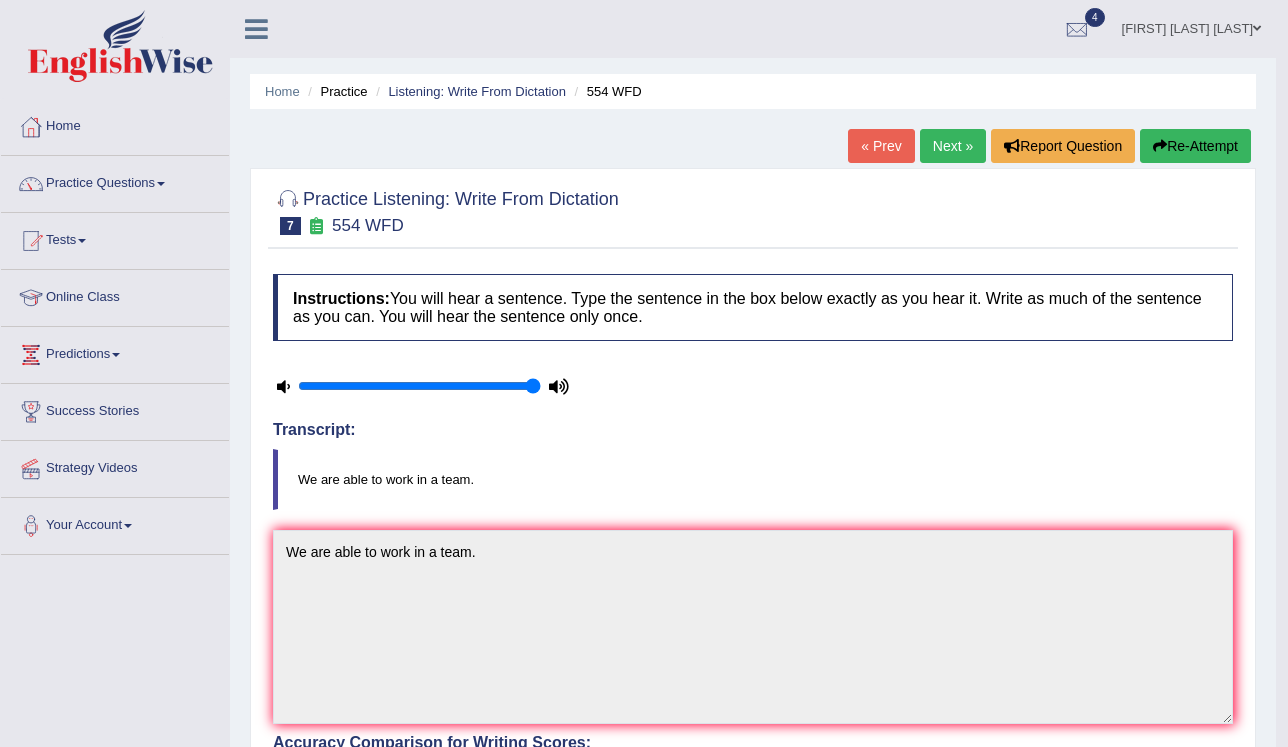 click on "Next »" at bounding box center [953, 146] 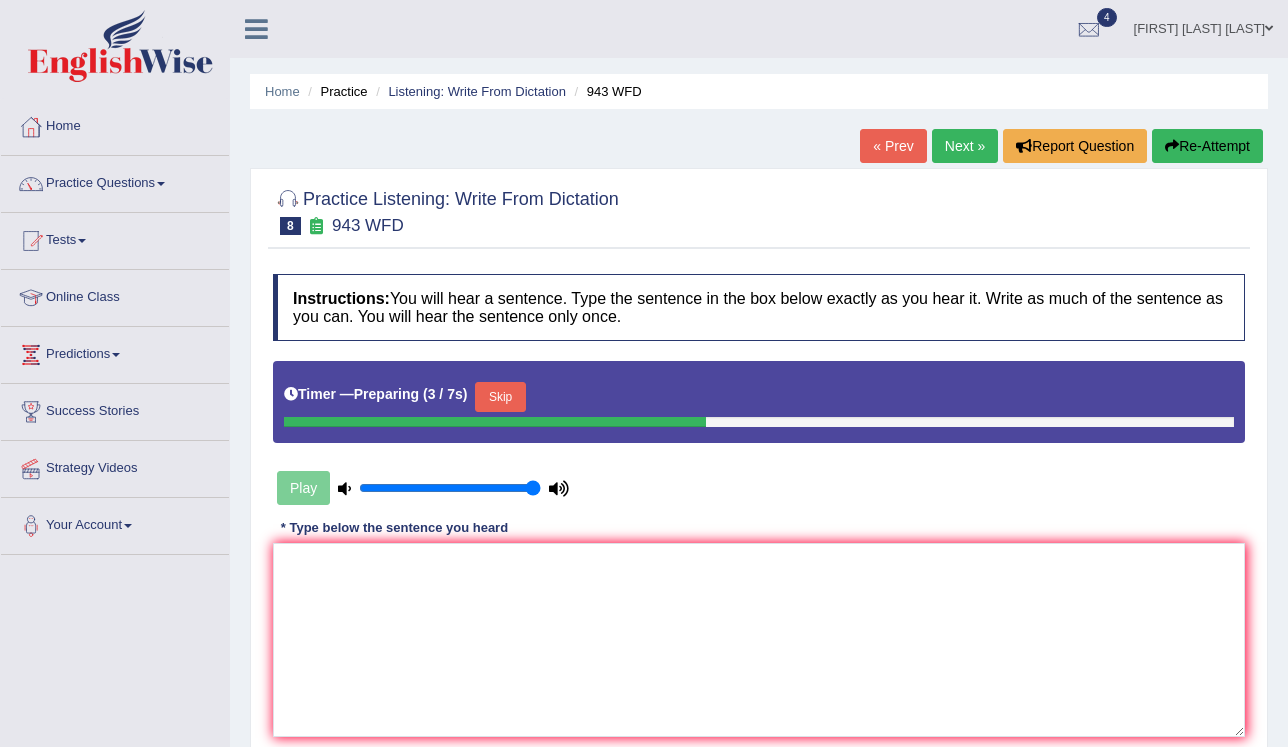 scroll, scrollTop: 0, scrollLeft: 0, axis: both 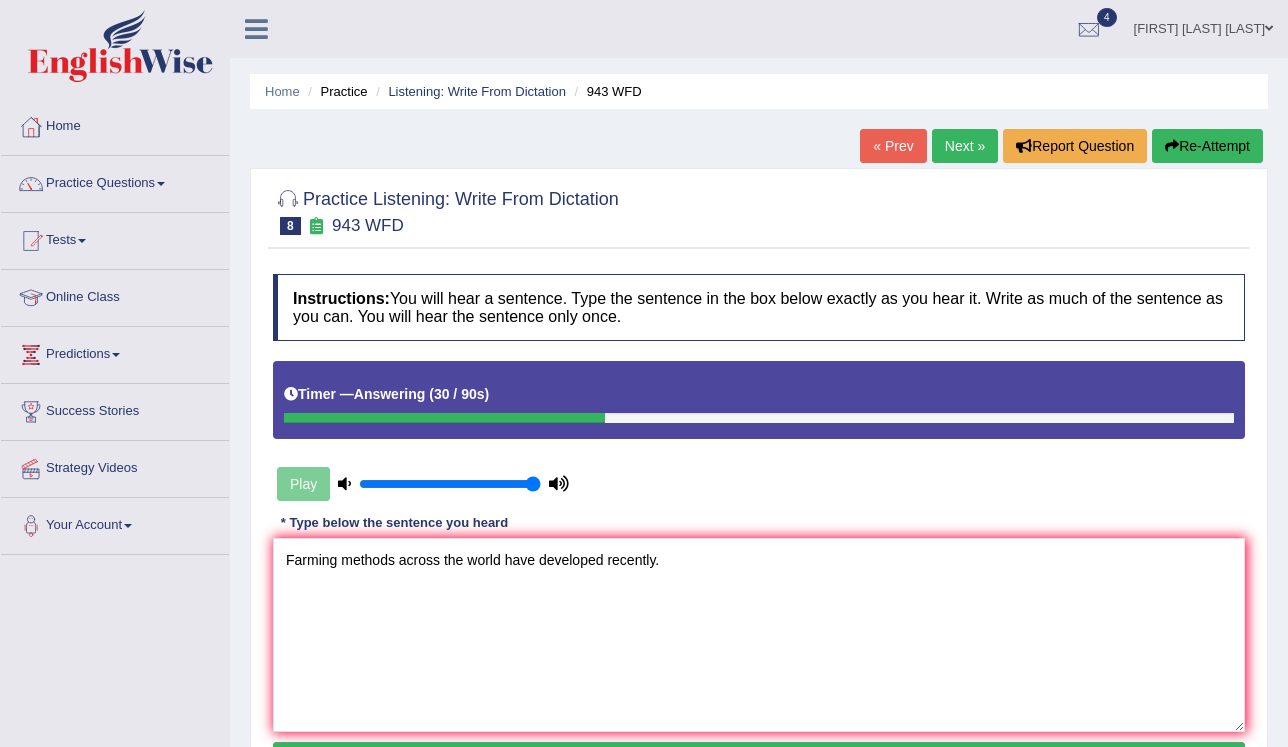 click on "Farming methods across the world have developed recently." at bounding box center [759, 635] 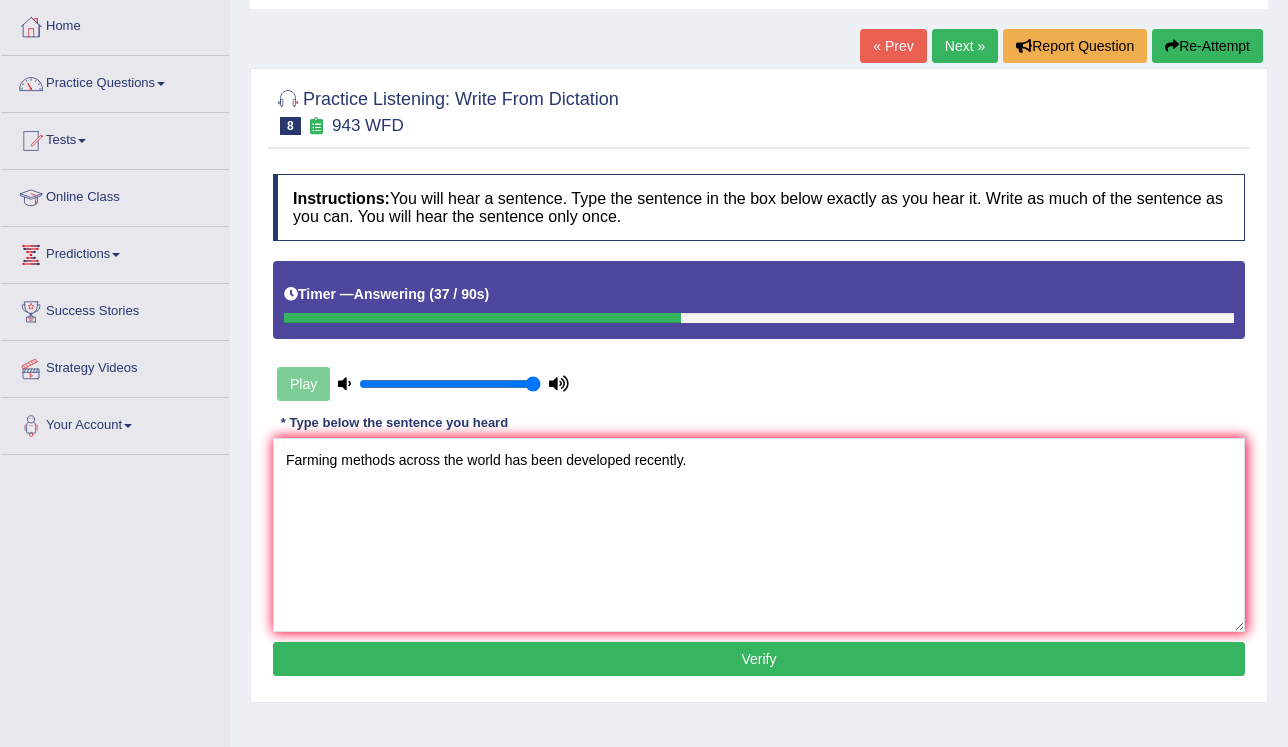scroll, scrollTop: 160, scrollLeft: 0, axis: vertical 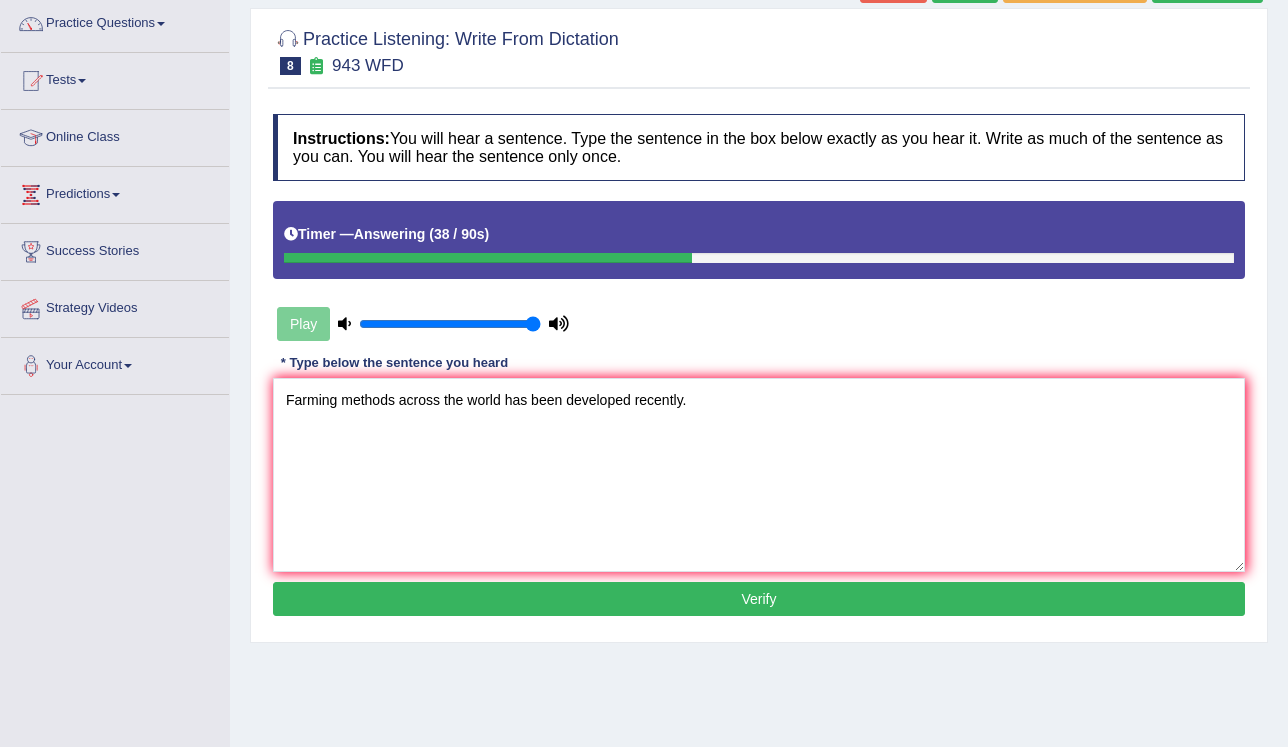 type on "Farming methods across the world has been developed recently." 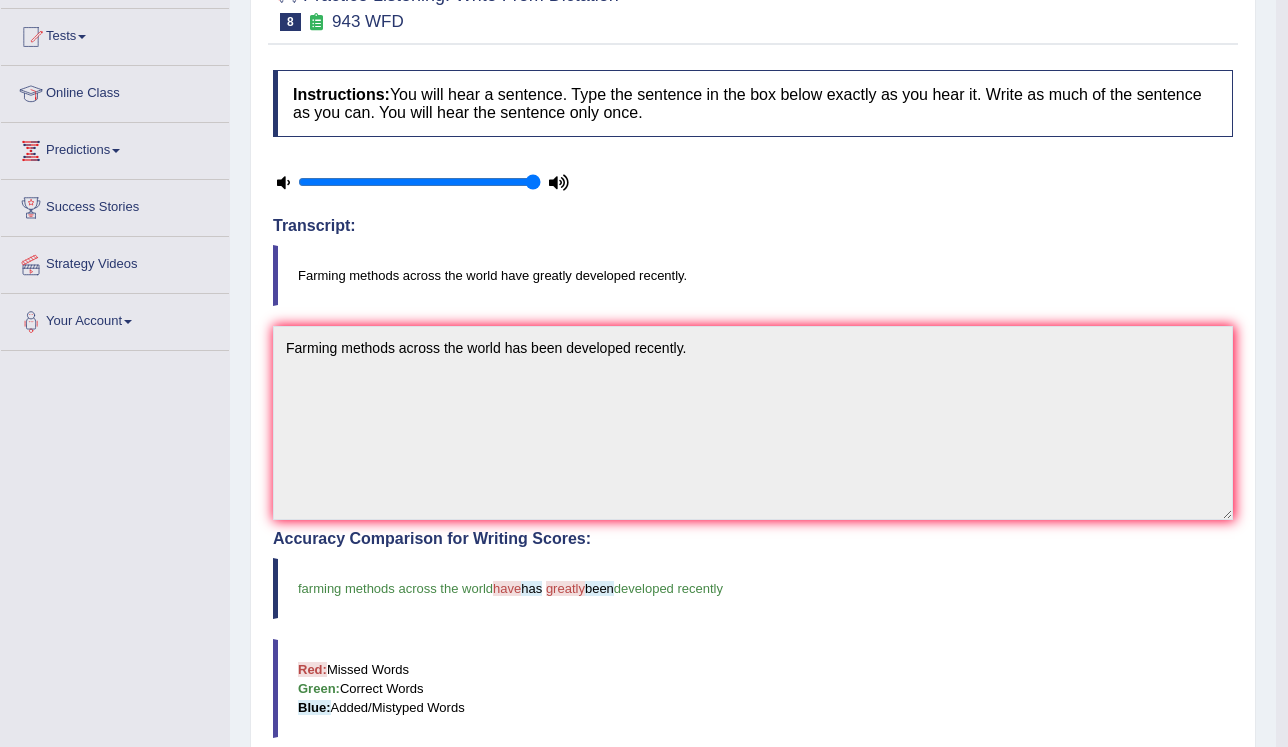 scroll, scrollTop: 0, scrollLeft: 0, axis: both 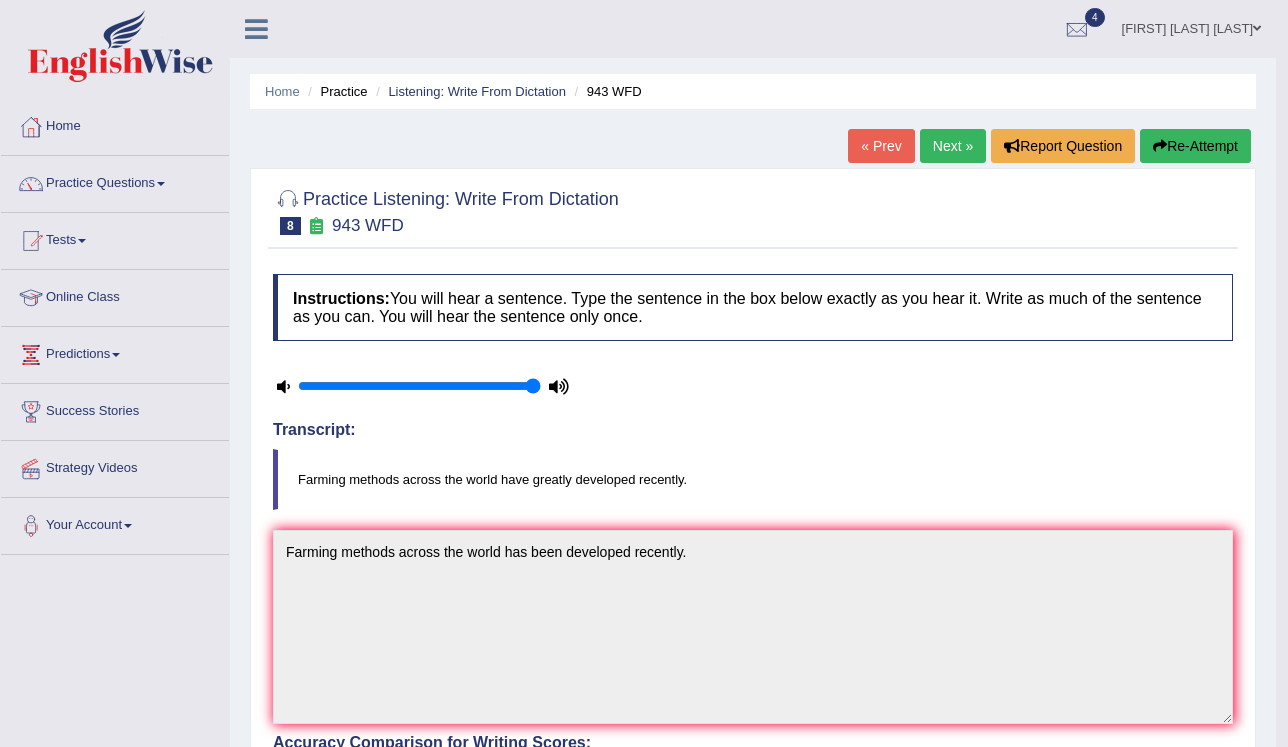 click on "Next »" at bounding box center [953, 146] 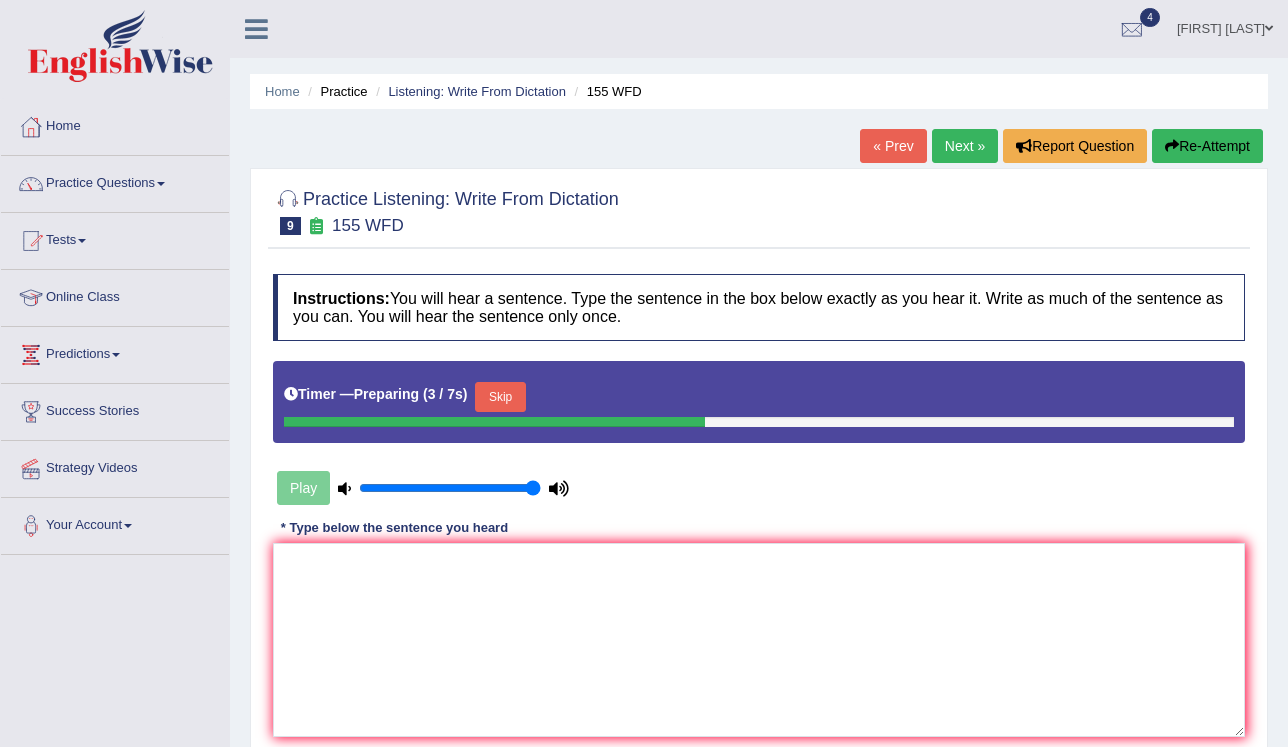 scroll, scrollTop: 0, scrollLeft: 0, axis: both 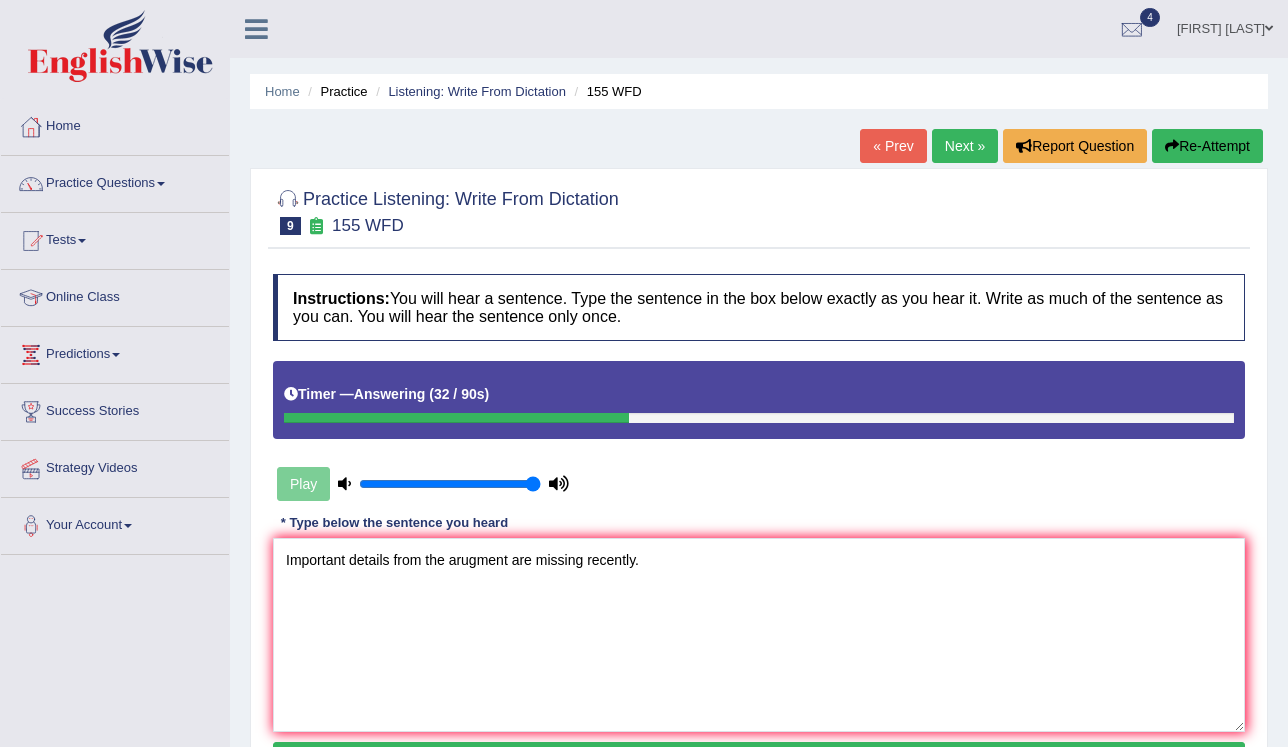click on "Important details from the arugment are missing recently." at bounding box center (759, 635) 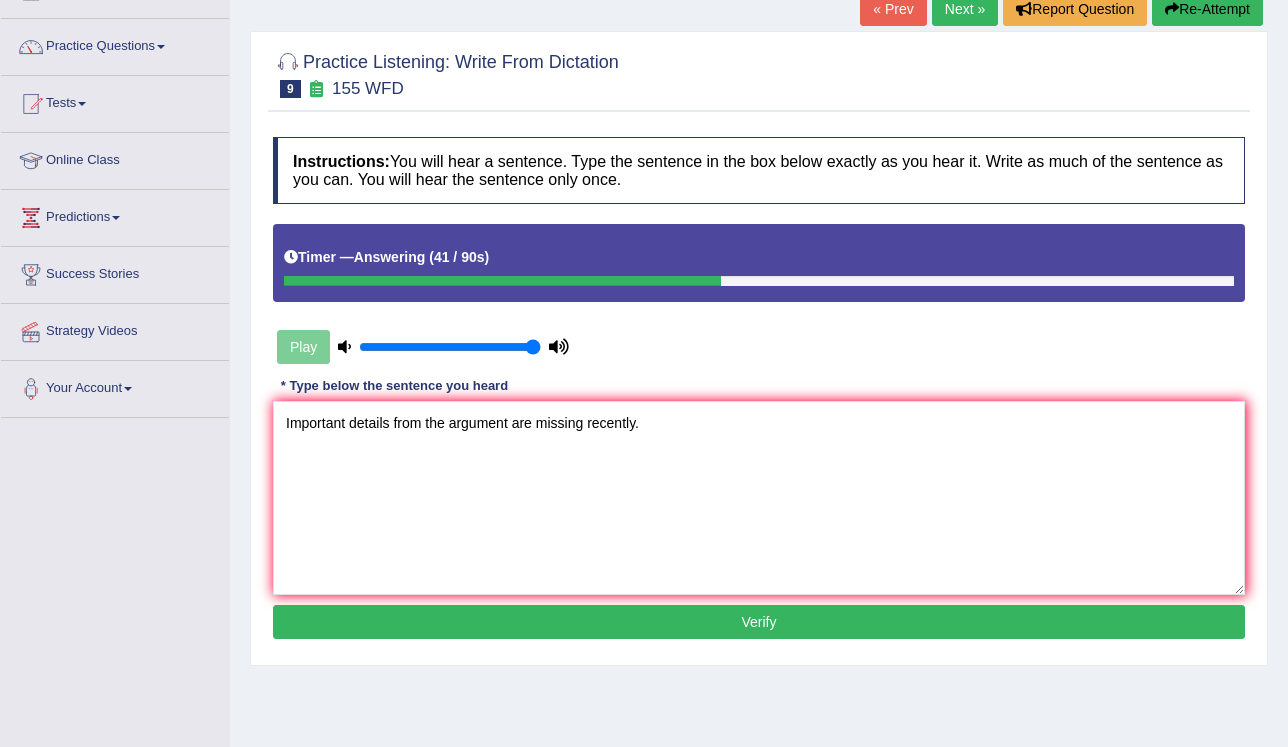scroll, scrollTop: 160, scrollLeft: 0, axis: vertical 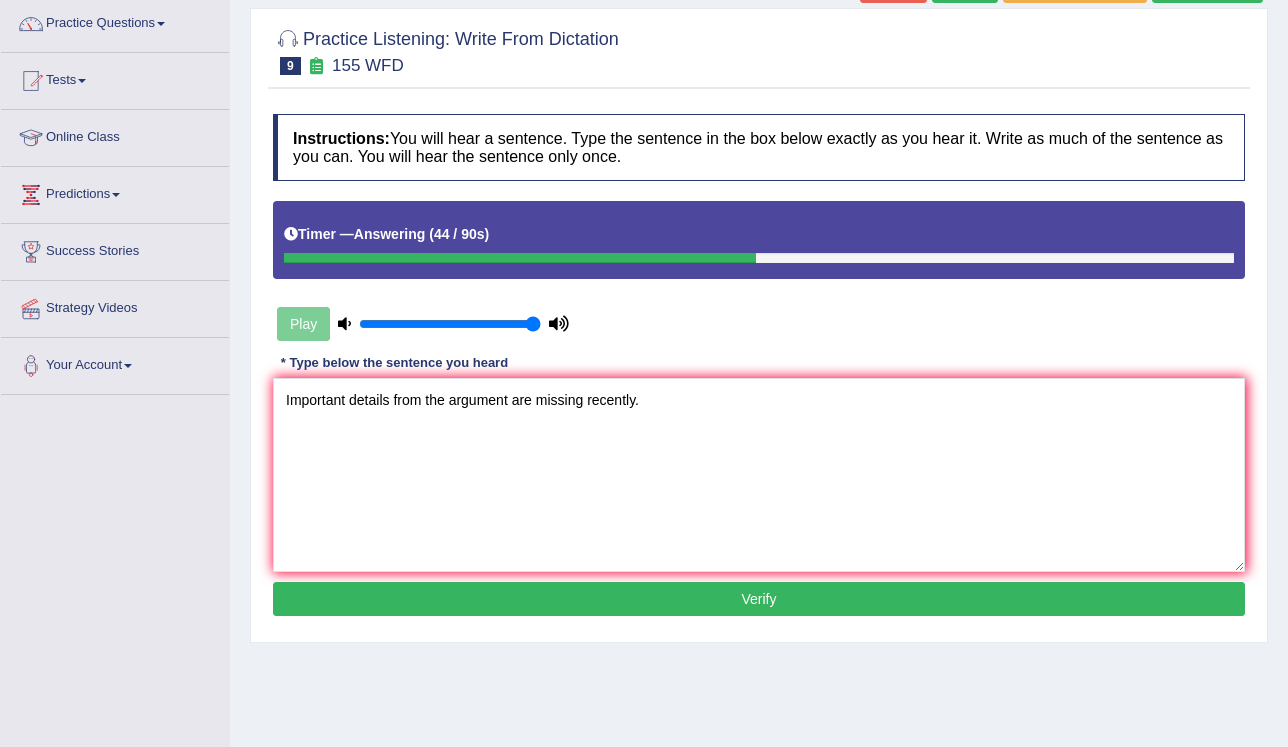 type on "Important details from the argument are missing recently." 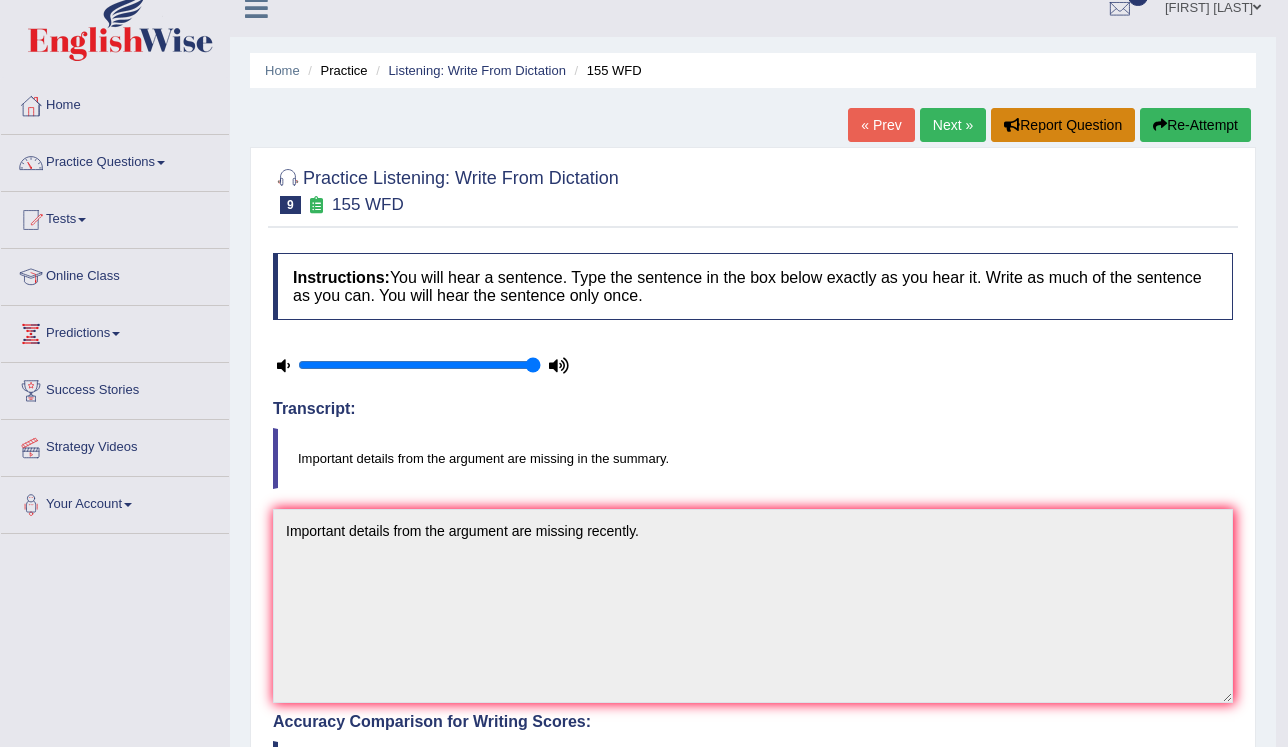 scroll, scrollTop: 0, scrollLeft: 0, axis: both 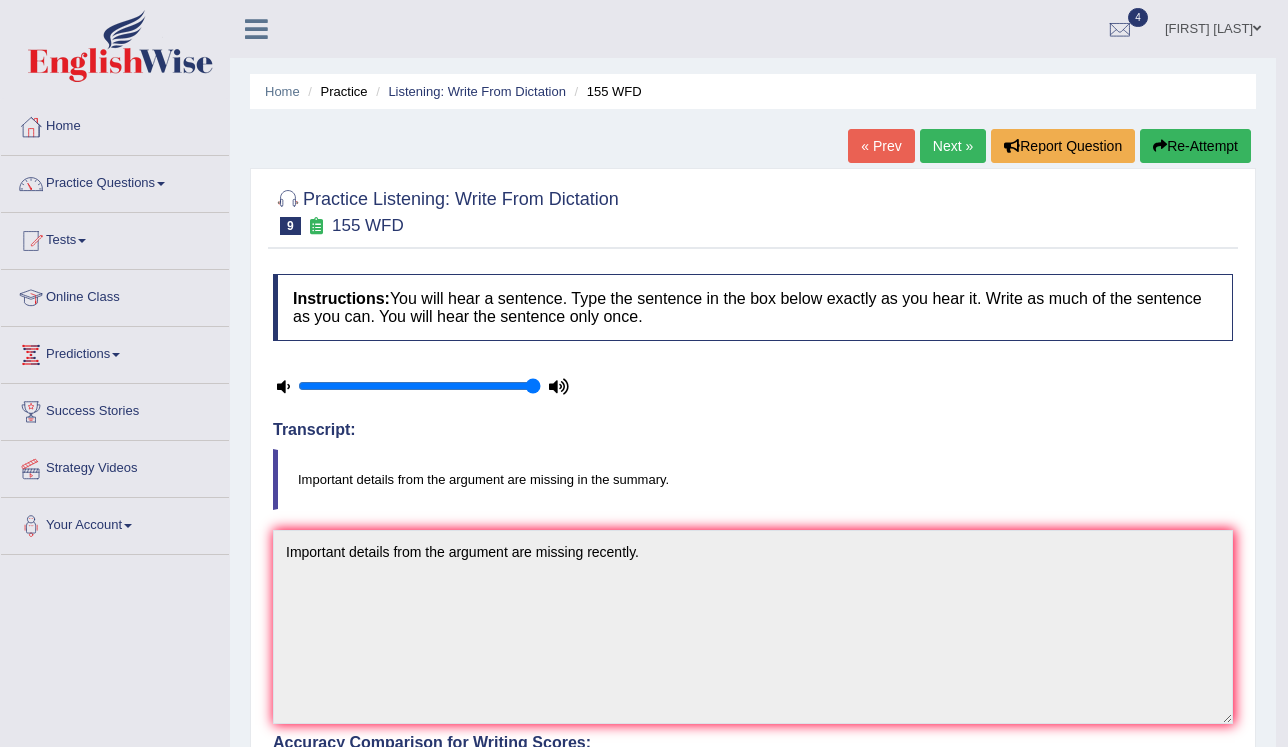 click on "Next »" at bounding box center [953, 146] 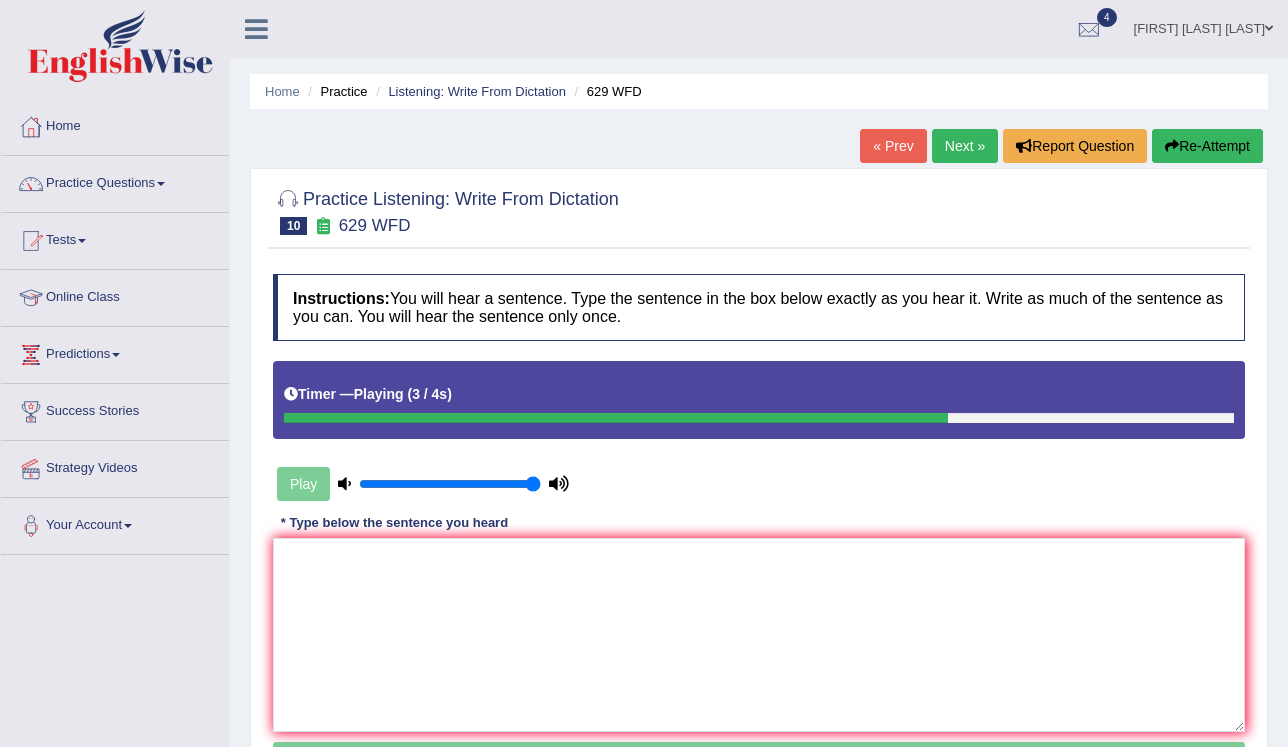 scroll, scrollTop: 0, scrollLeft: 0, axis: both 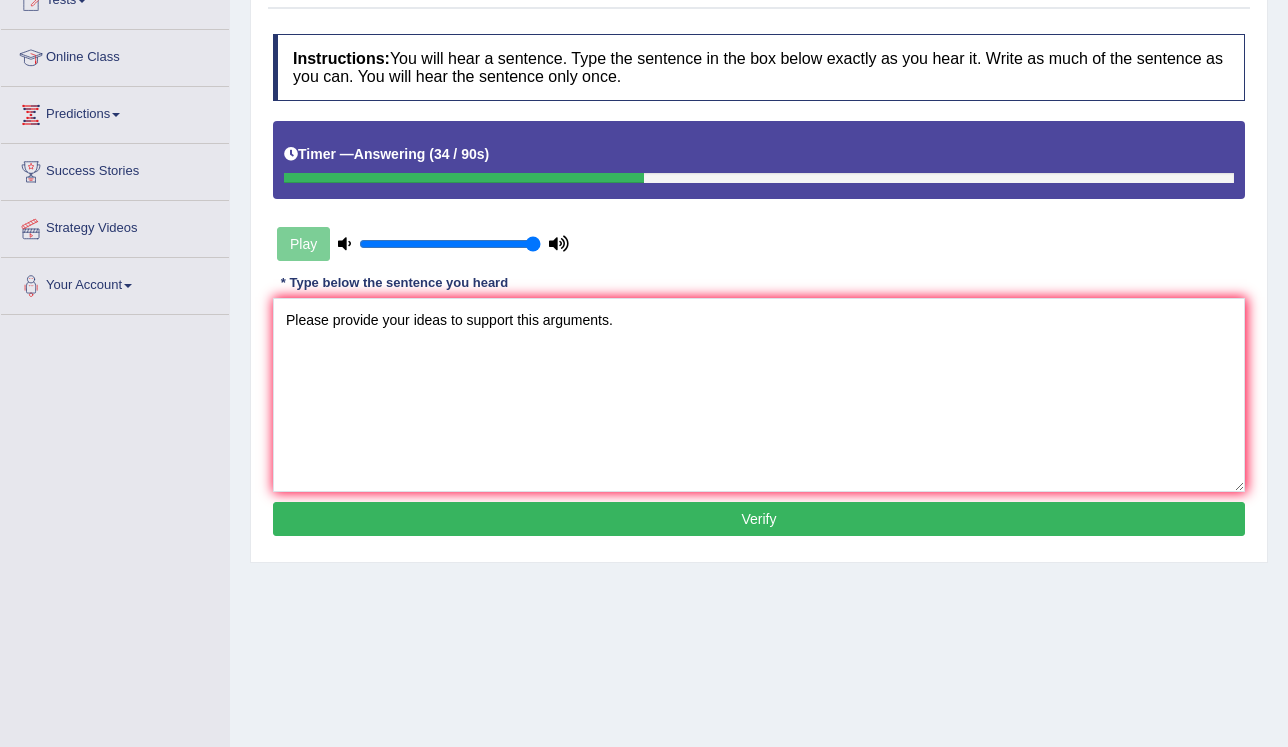 type on "Please provide your ideas to support this arguments." 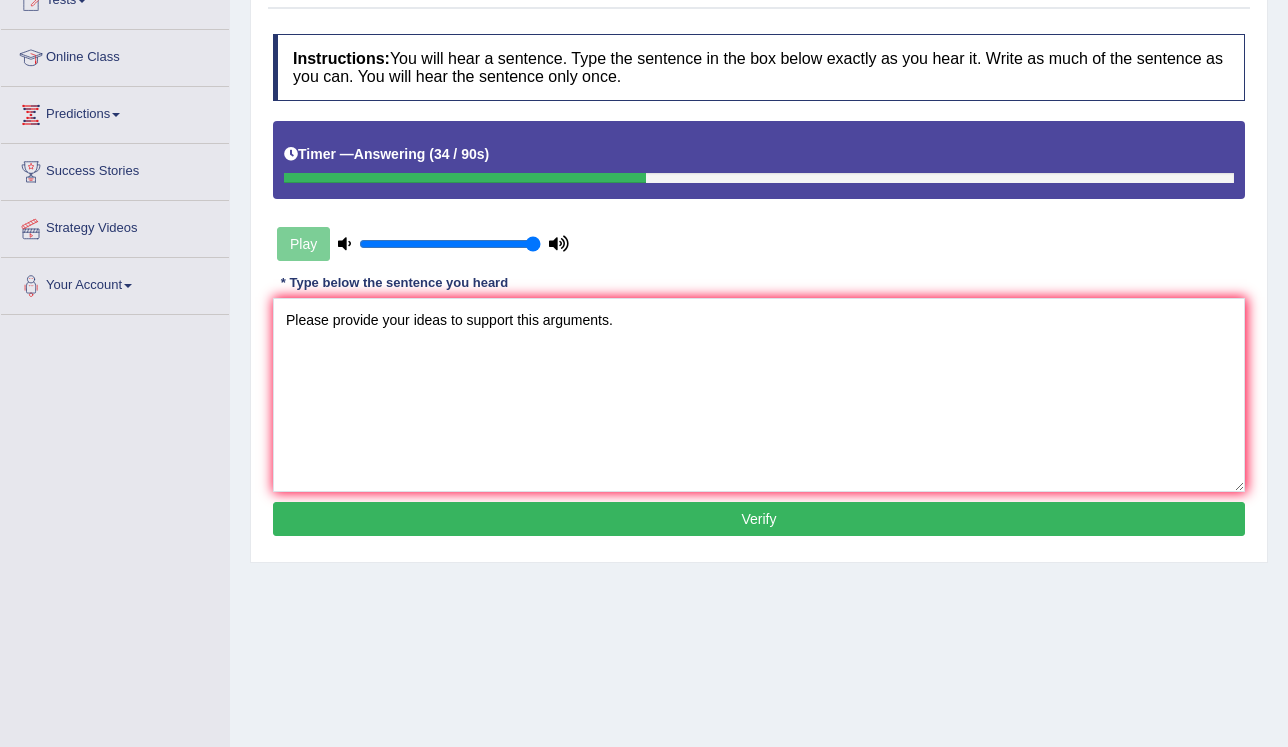 click on "Verify" at bounding box center [759, 519] 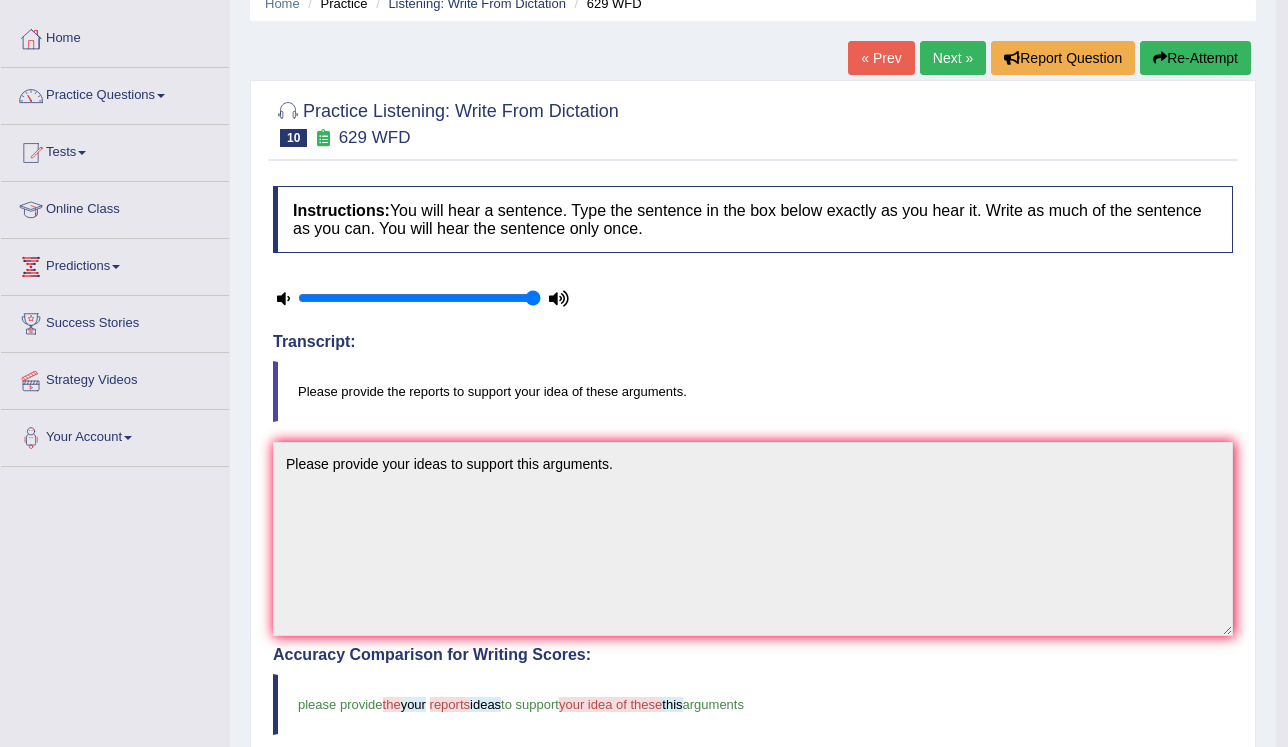scroll, scrollTop: 0, scrollLeft: 0, axis: both 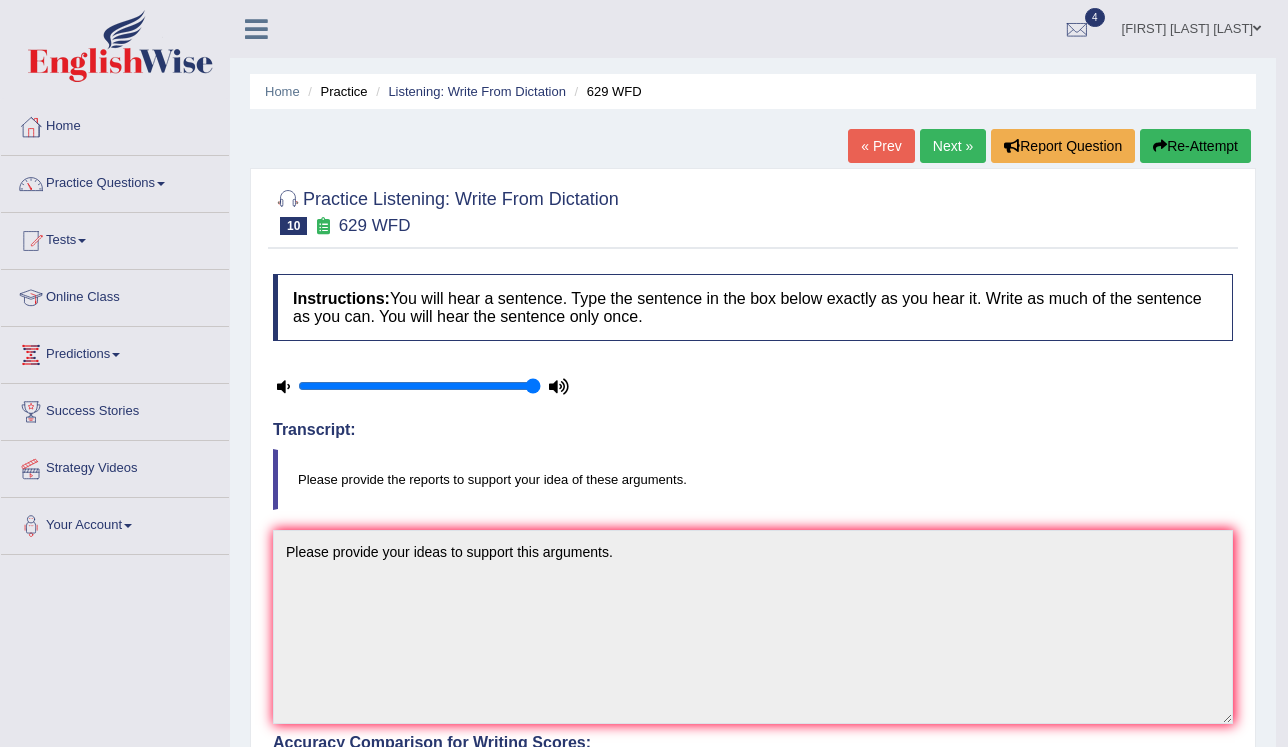 click on "Next »" at bounding box center [953, 146] 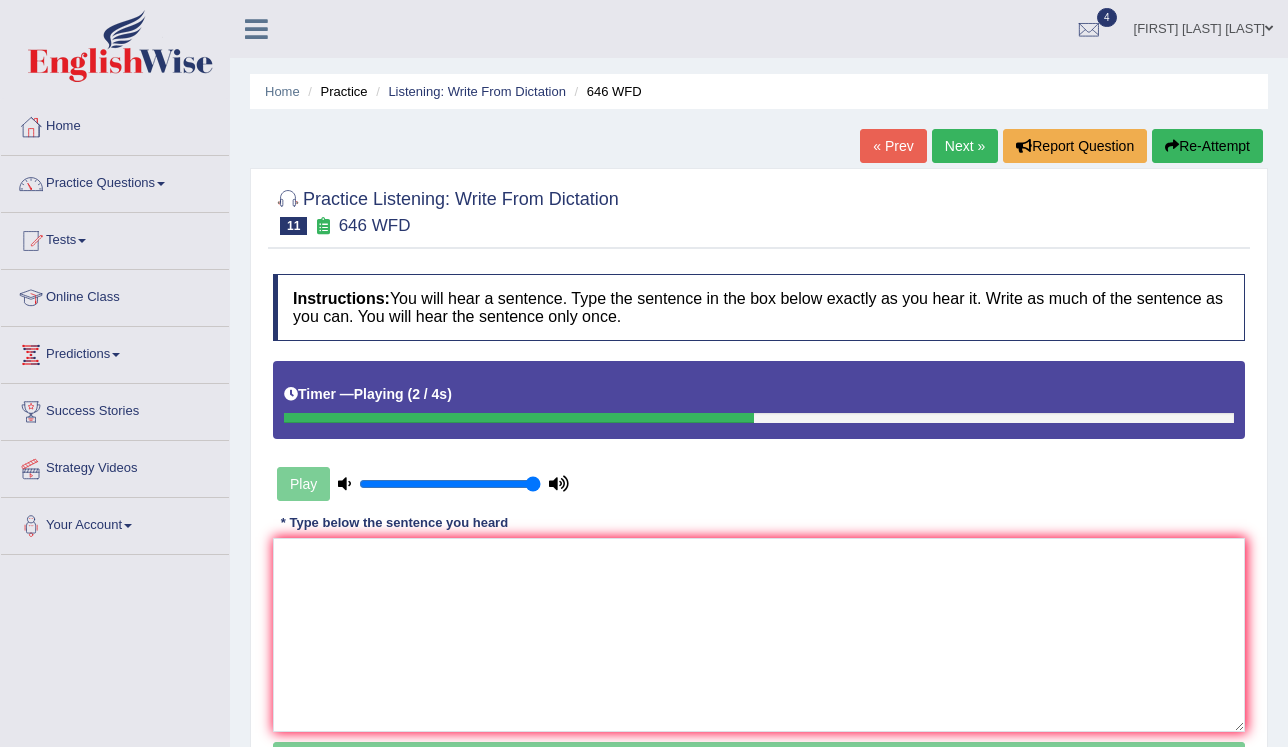 scroll, scrollTop: 0, scrollLeft: 0, axis: both 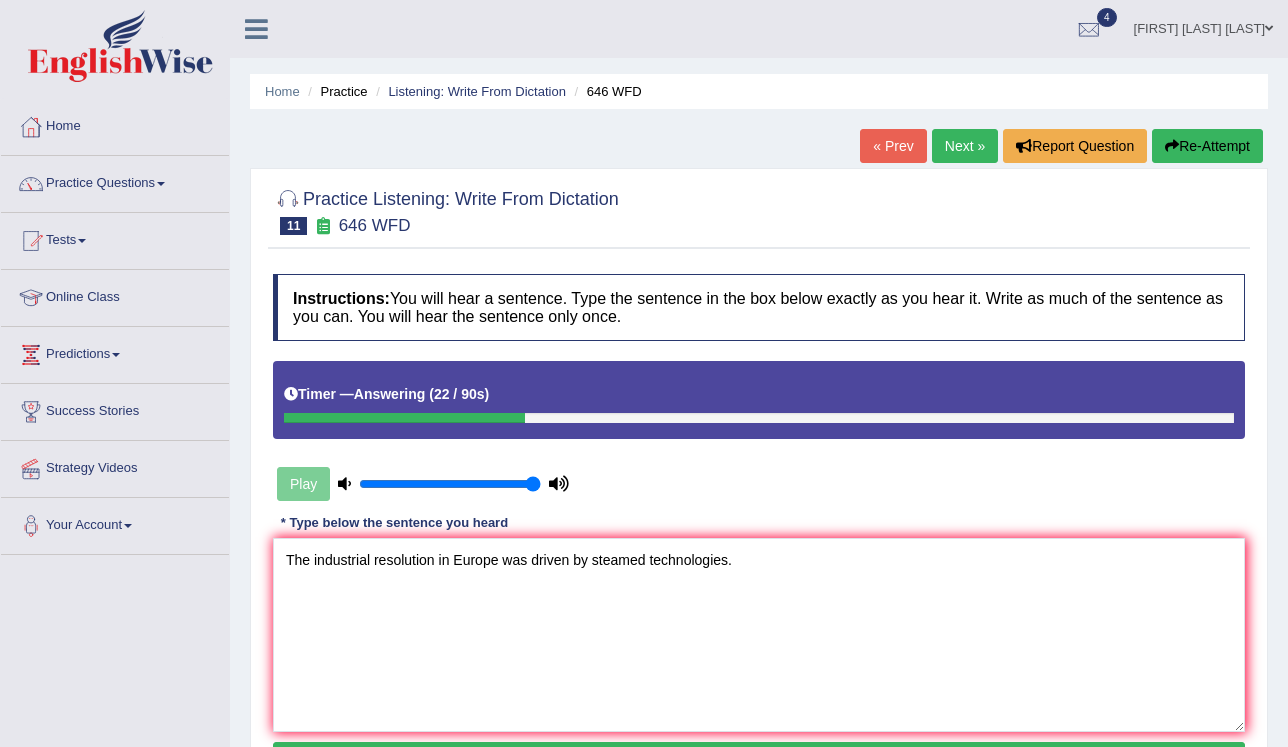 click on "The industrial resolution in Europe was driven by steamed technologies." at bounding box center [759, 635] 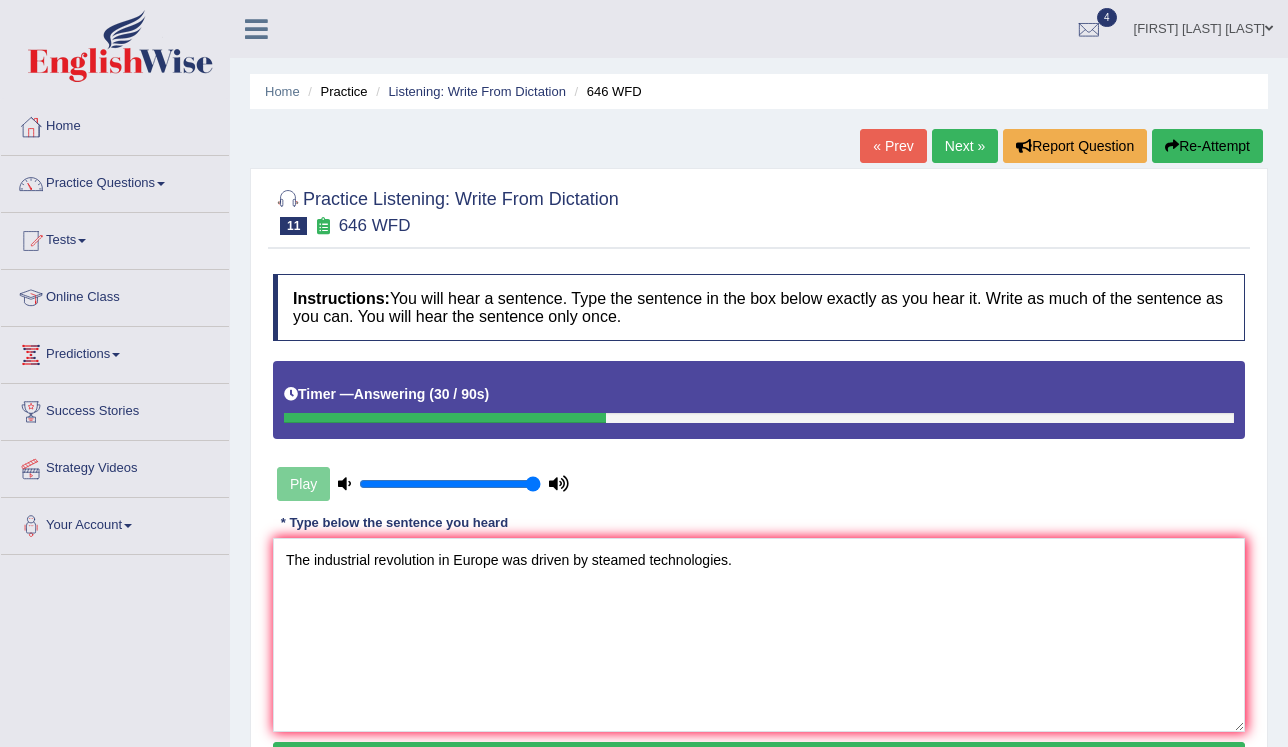 click on "The industrial revolution in Europe was driven by steamed technologies." at bounding box center [759, 635] 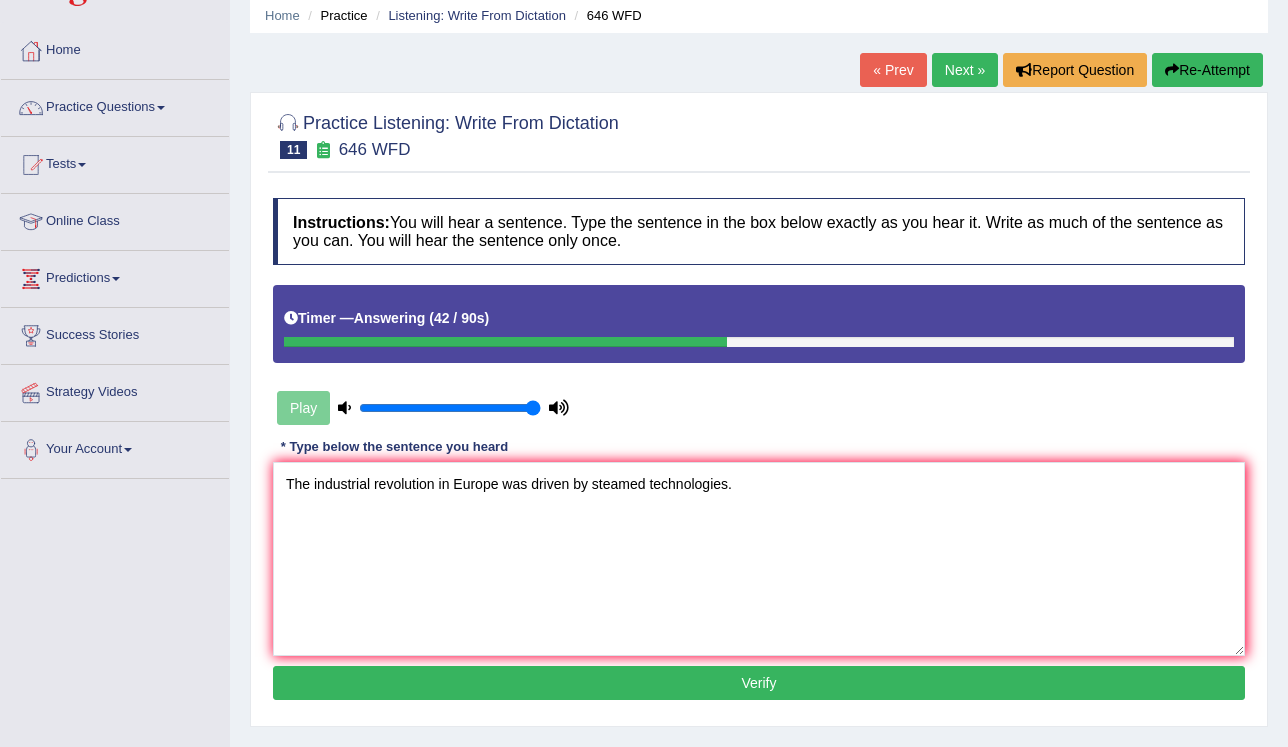 scroll, scrollTop: 160, scrollLeft: 0, axis: vertical 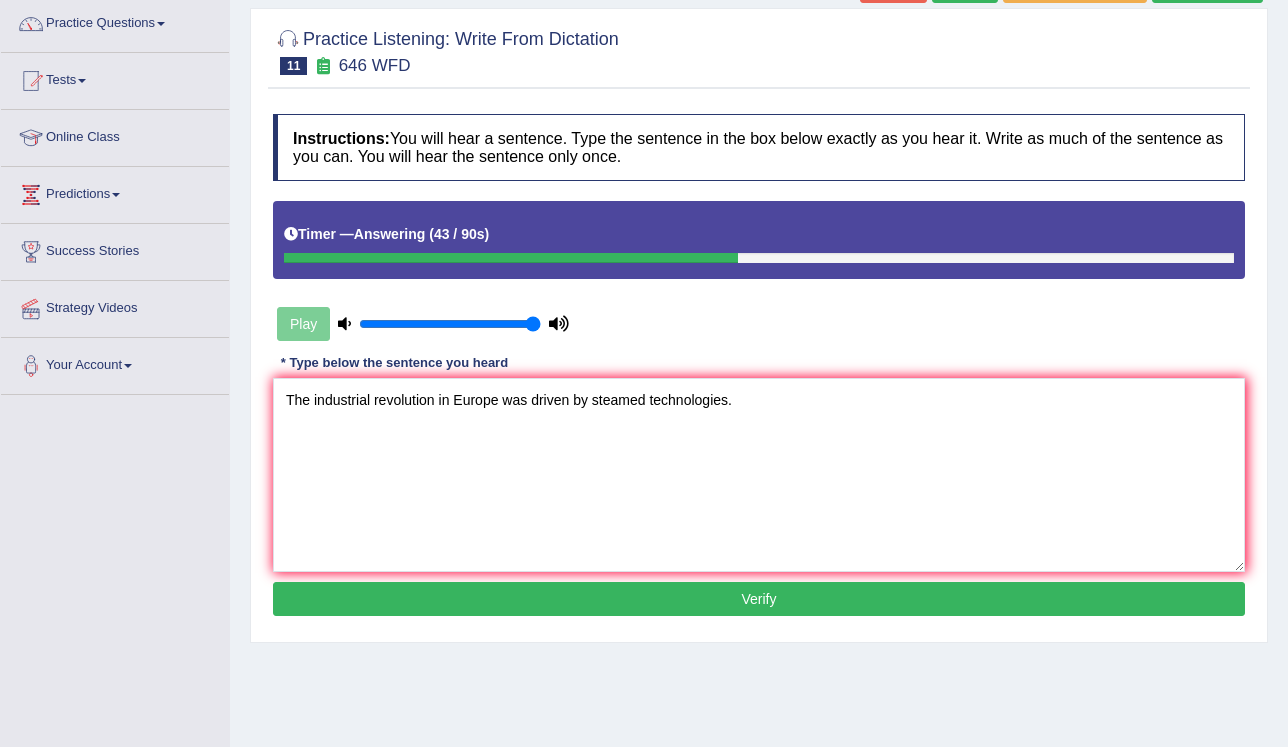type on "The industrial revolution in Europe was driven by steamed technologies." 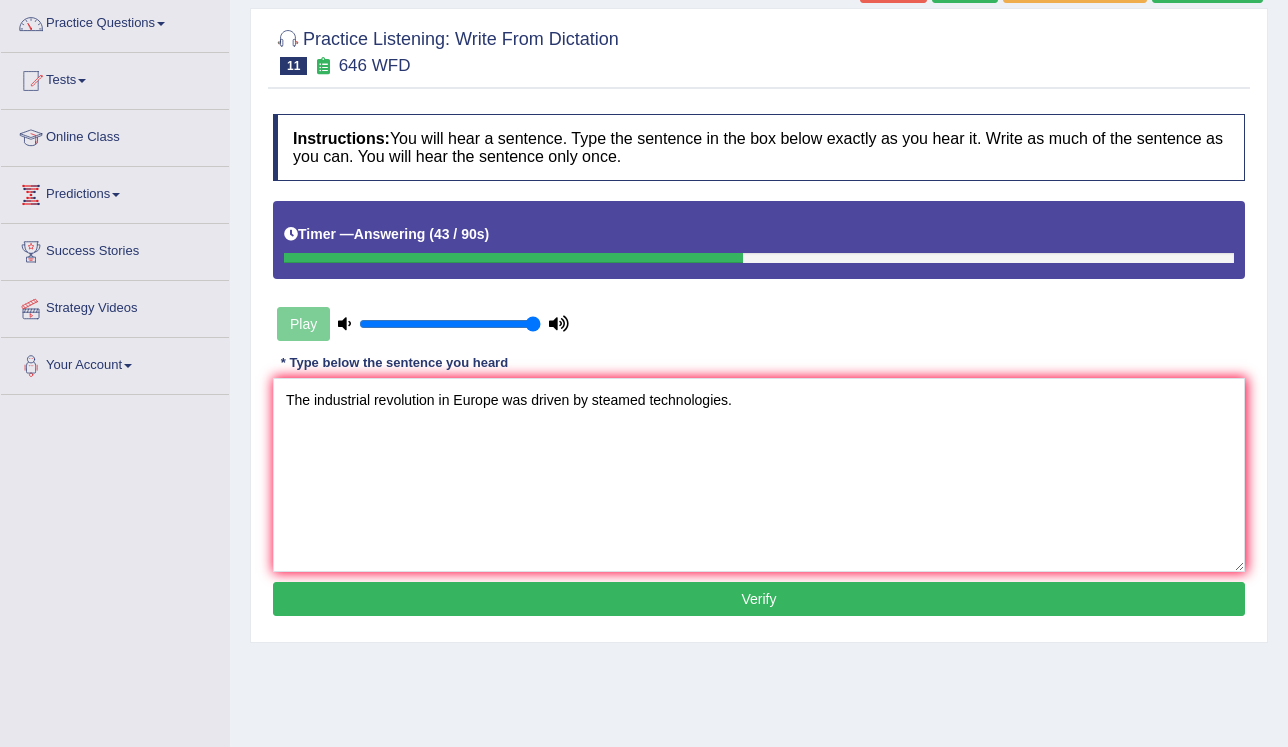 click on "Verify" at bounding box center (759, 599) 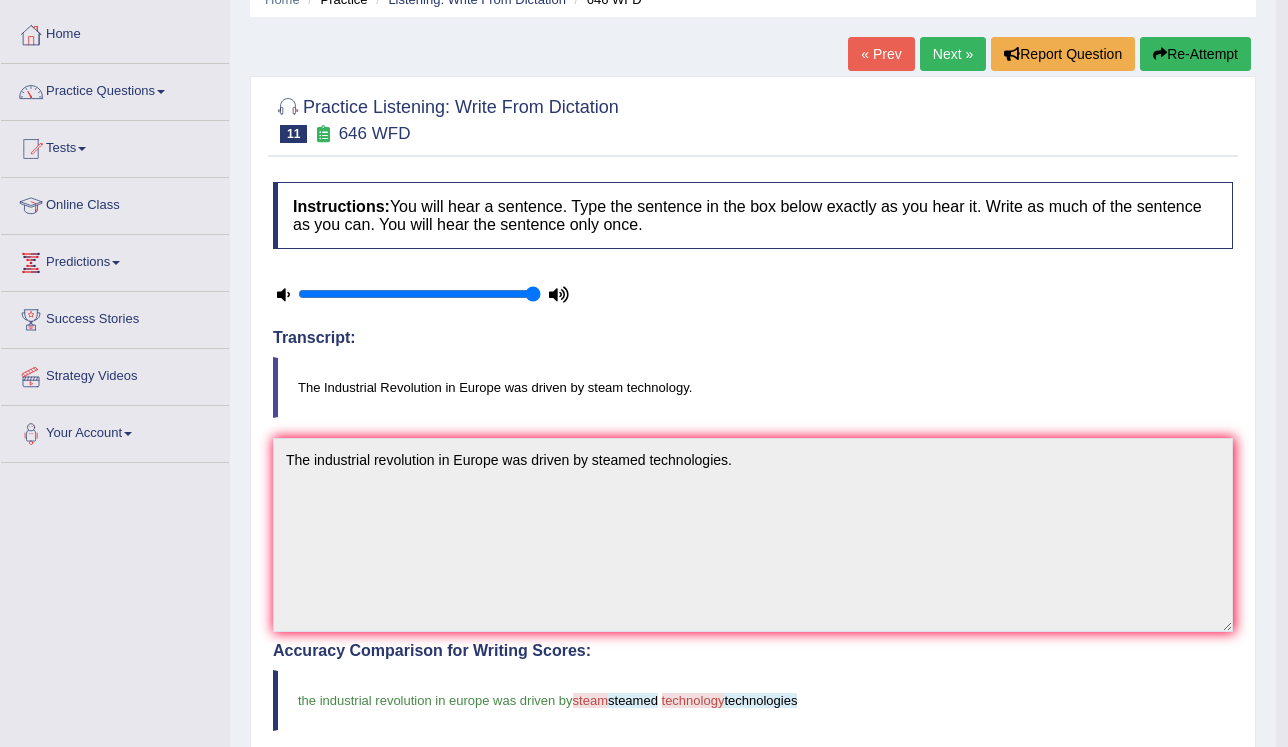 scroll, scrollTop: 0, scrollLeft: 0, axis: both 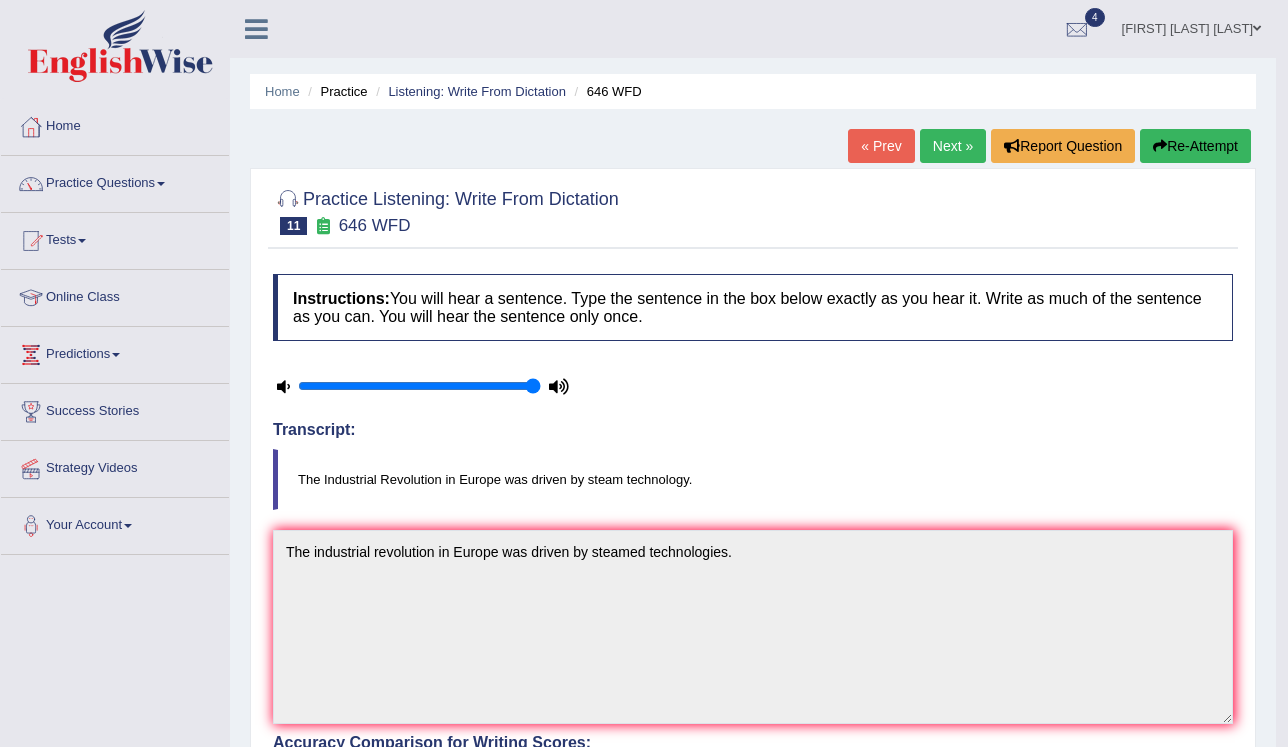 click on "Next »" at bounding box center [953, 146] 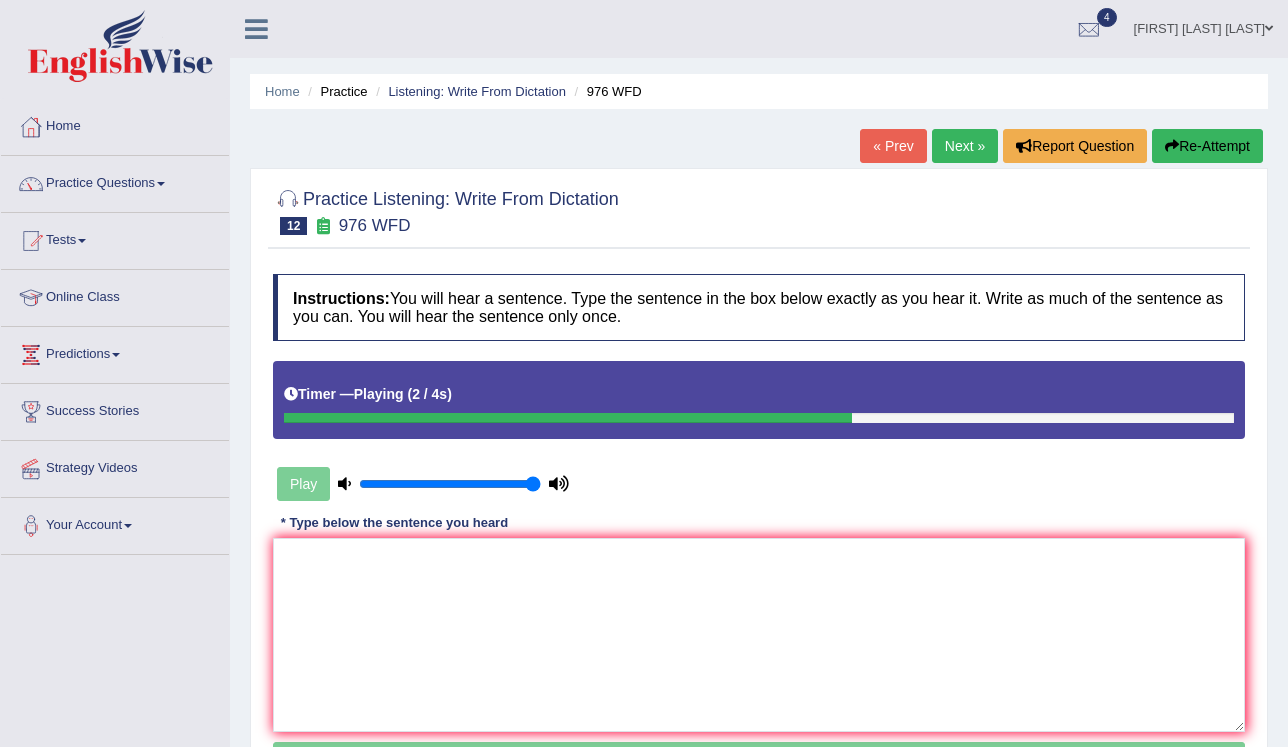 scroll, scrollTop: 0, scrollLeft: 0, axis: both 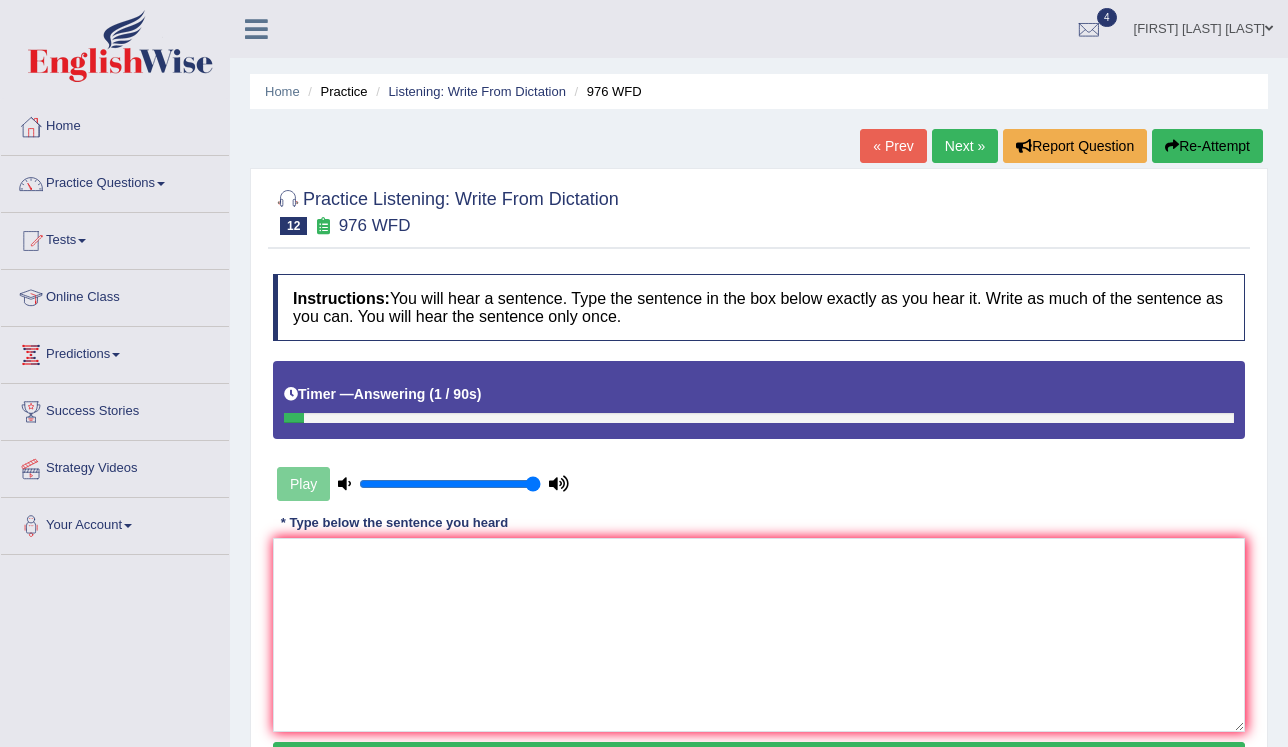 click on "Re-Attempt" at bounding box center (1207, 146) 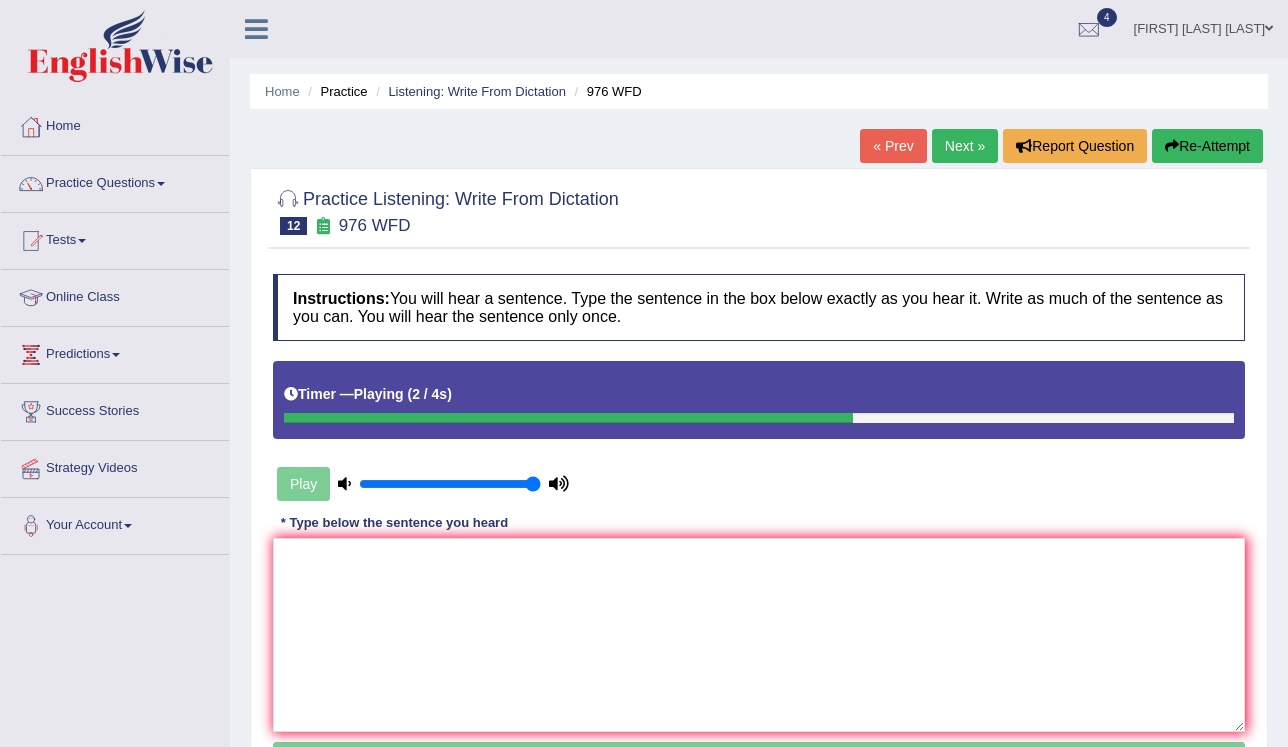 scroll, scrollTop: 0, scrollLeft: 0, axis: both 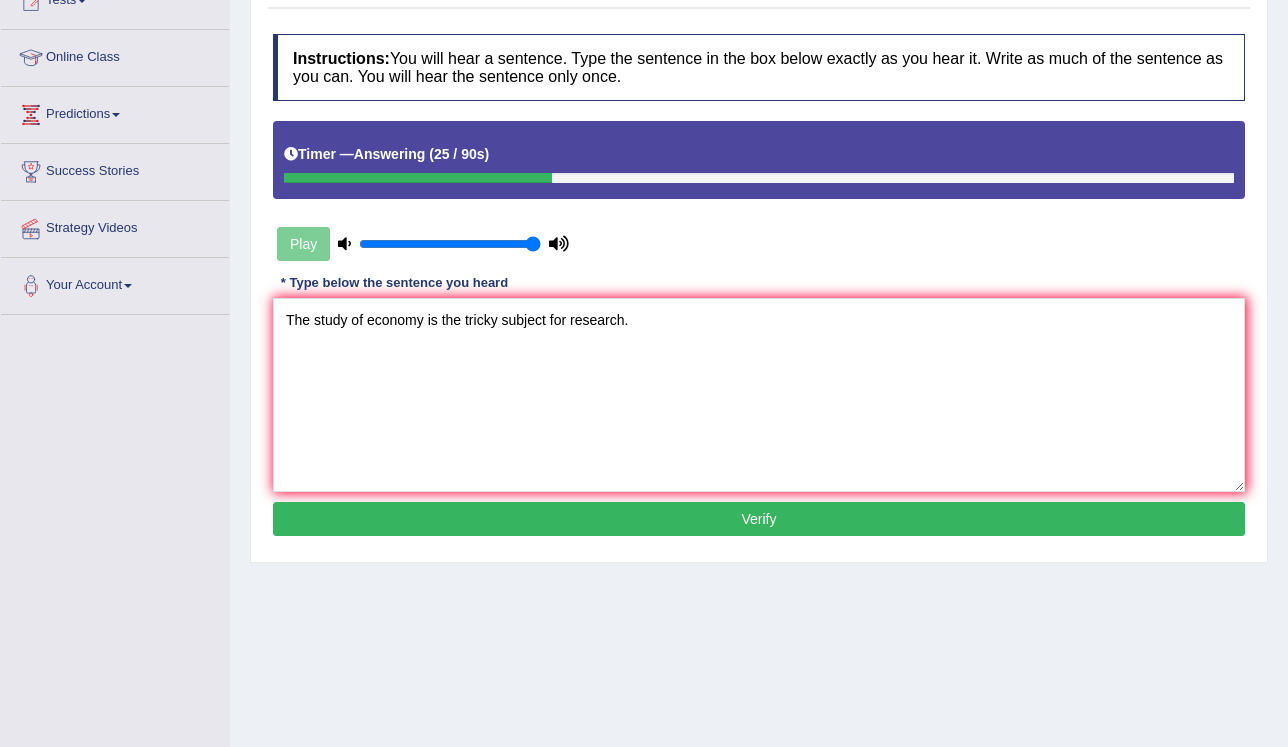 type on "The study of economy is the tricky subject for research." 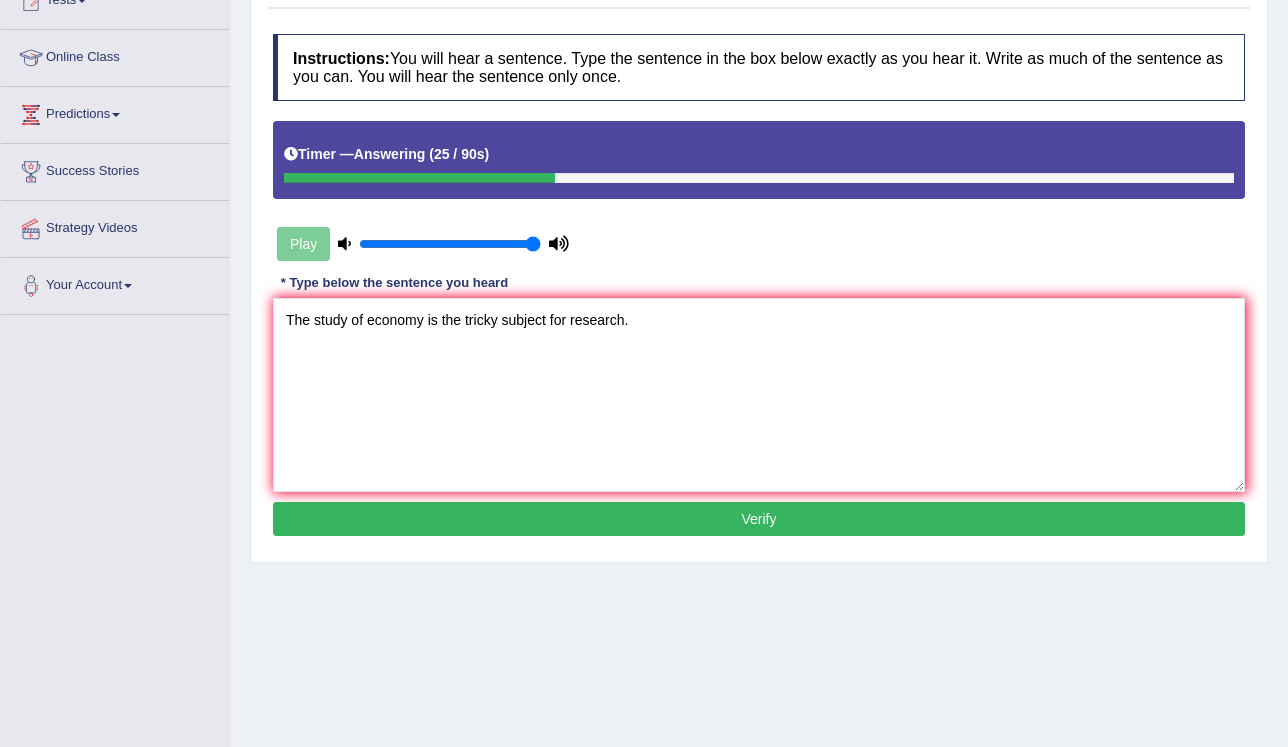 click on "Verify" at bounding box center (759, 519) 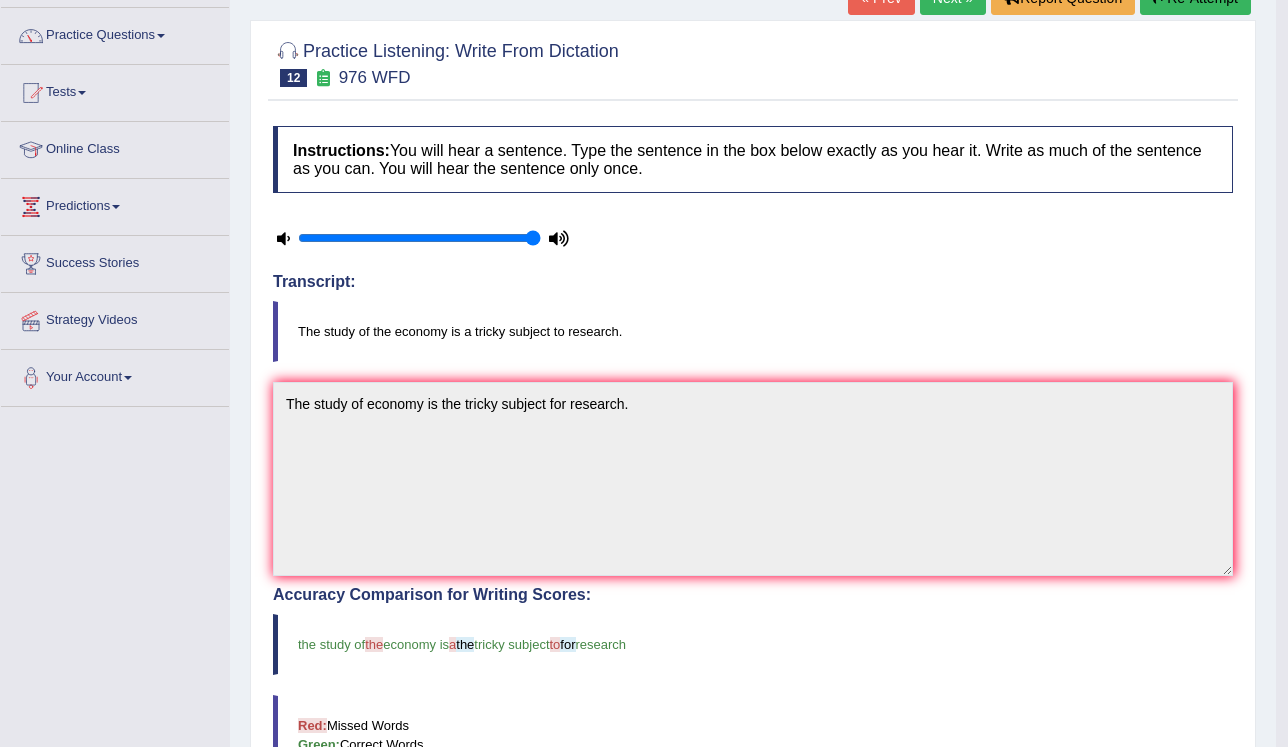 scroll, scrollTop: 0, scrollLeft: 0, axis: both 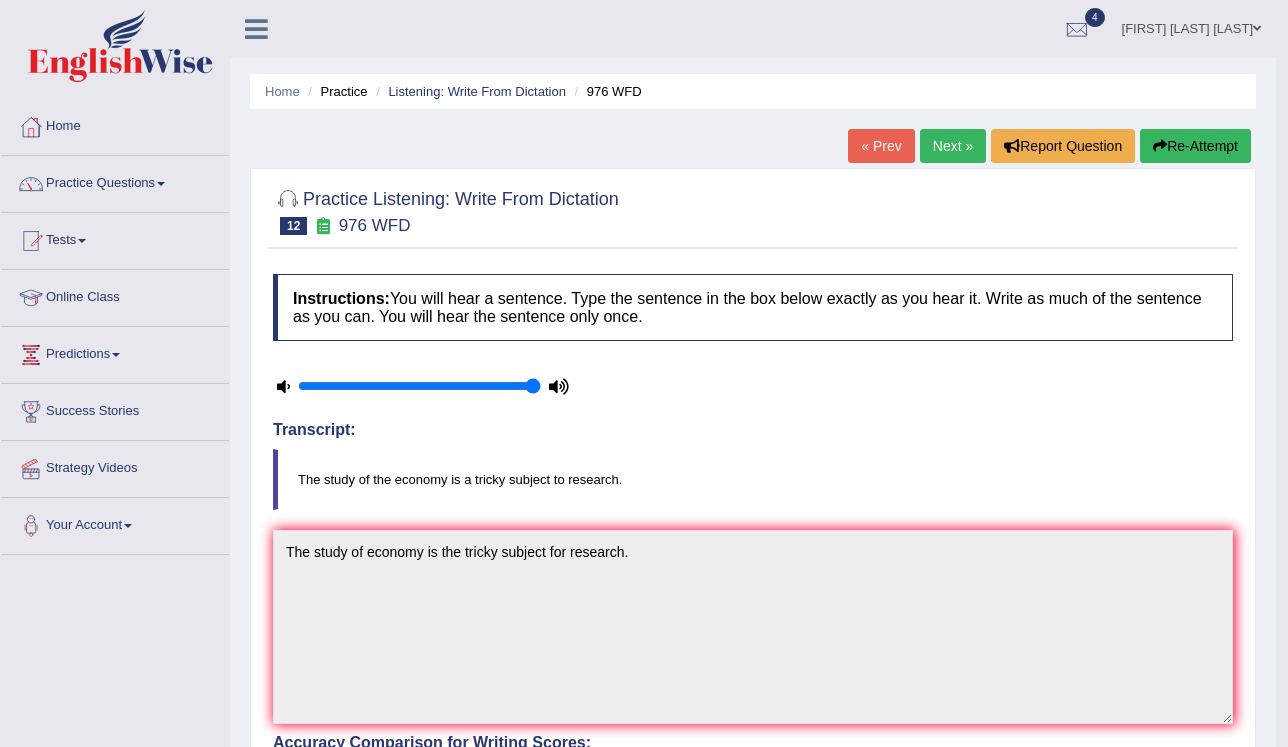 click on "Next »" at bounding box center (953, 146) 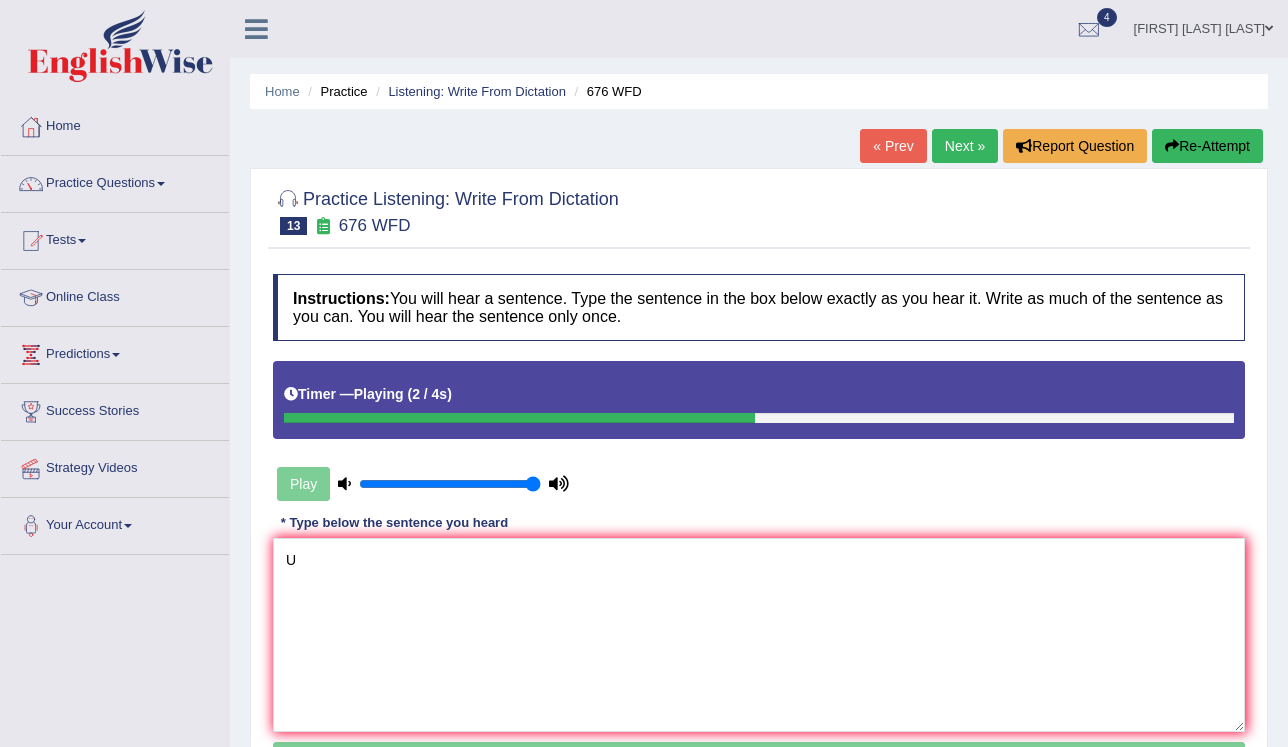 scroll, scrollTop: 0, scrollLeft: 0, axis: both 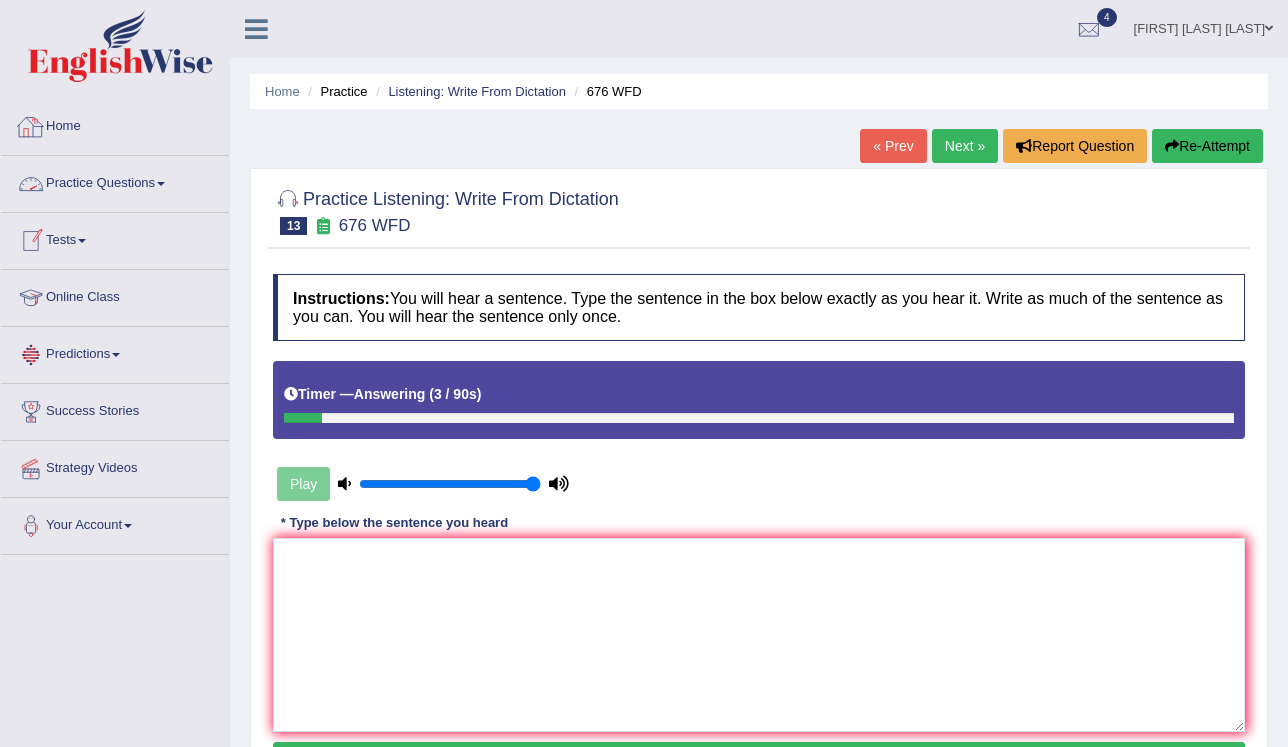 click on "Practice Questions" at bounding box center (115, 181) 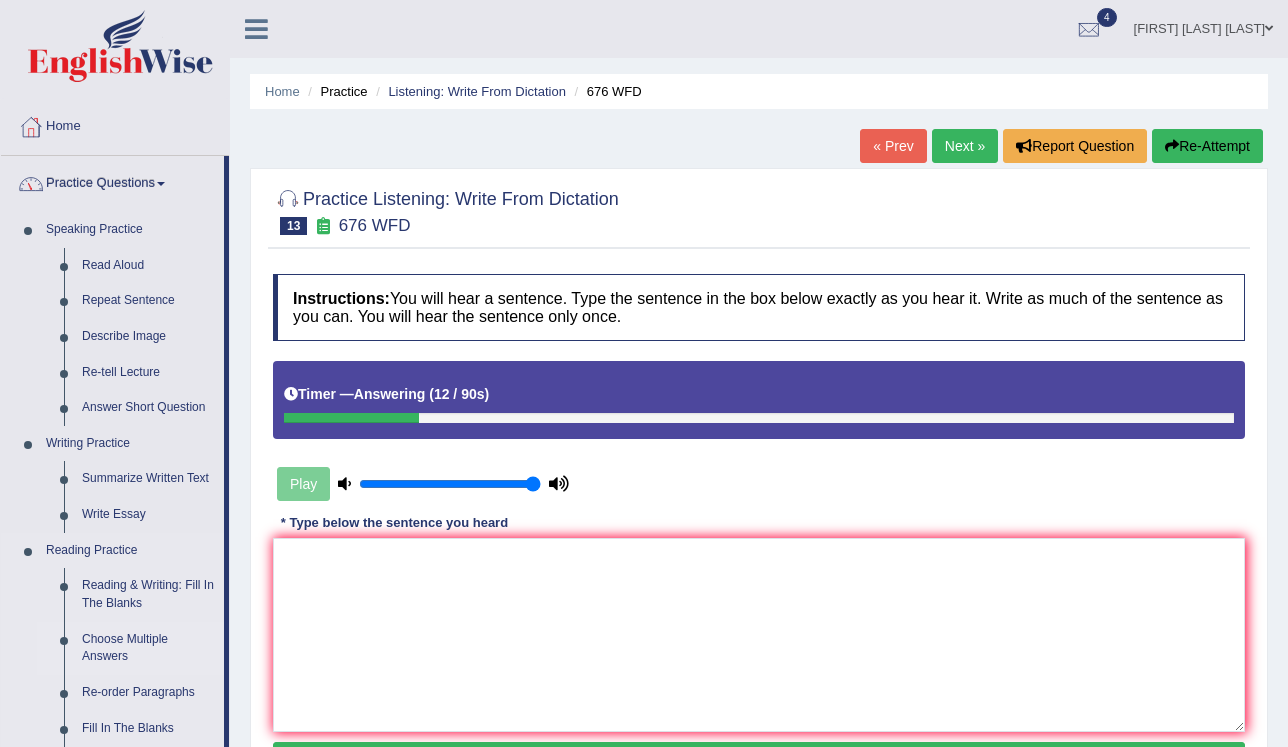 scroll, scrollTop: 240, scrollLeft: 0, axis: vertical 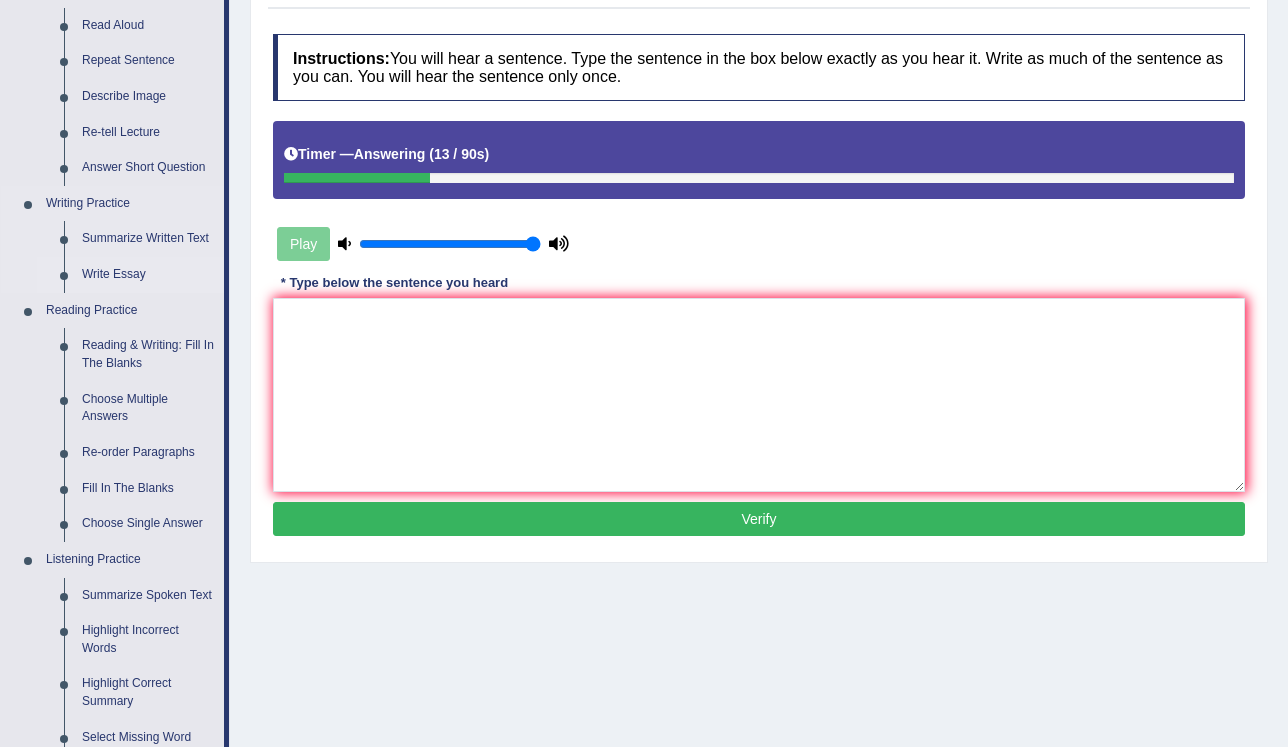 click on "Write Essay" at bounding box center (148, 275) 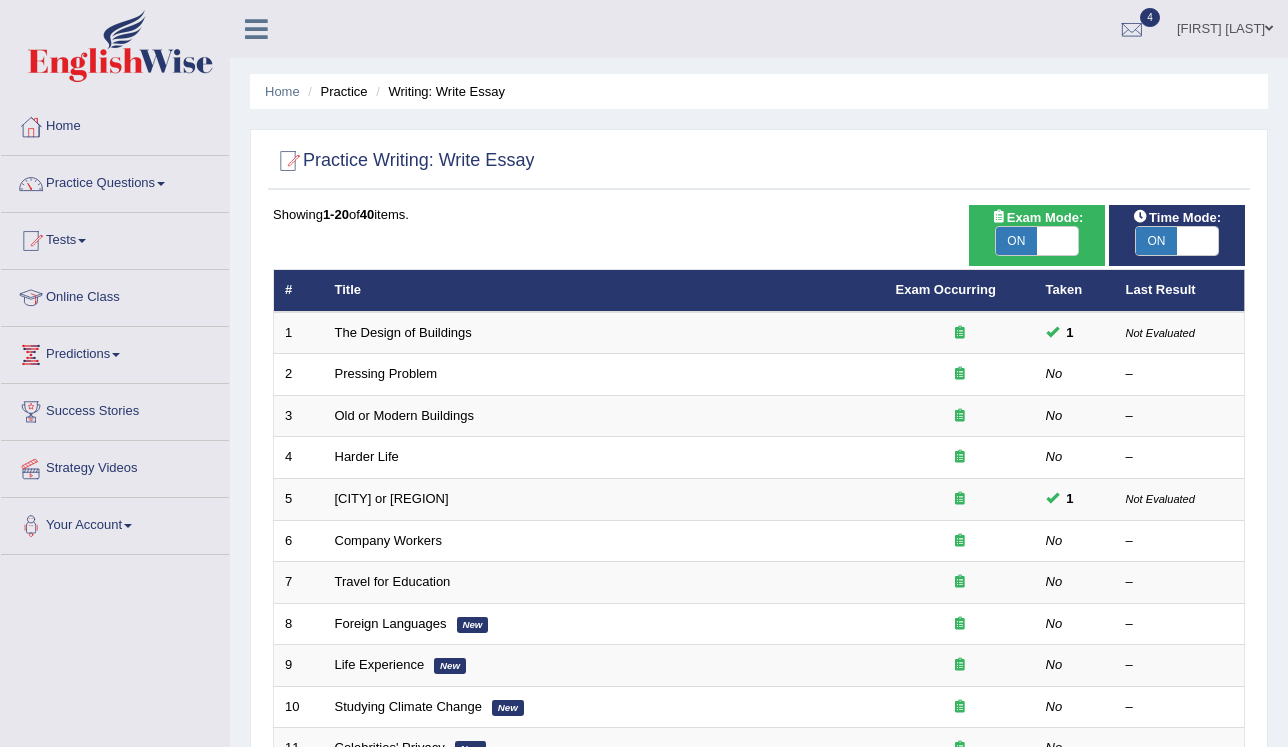 scroll, scrollTop: 0, scrollLeft: 0, axis: both 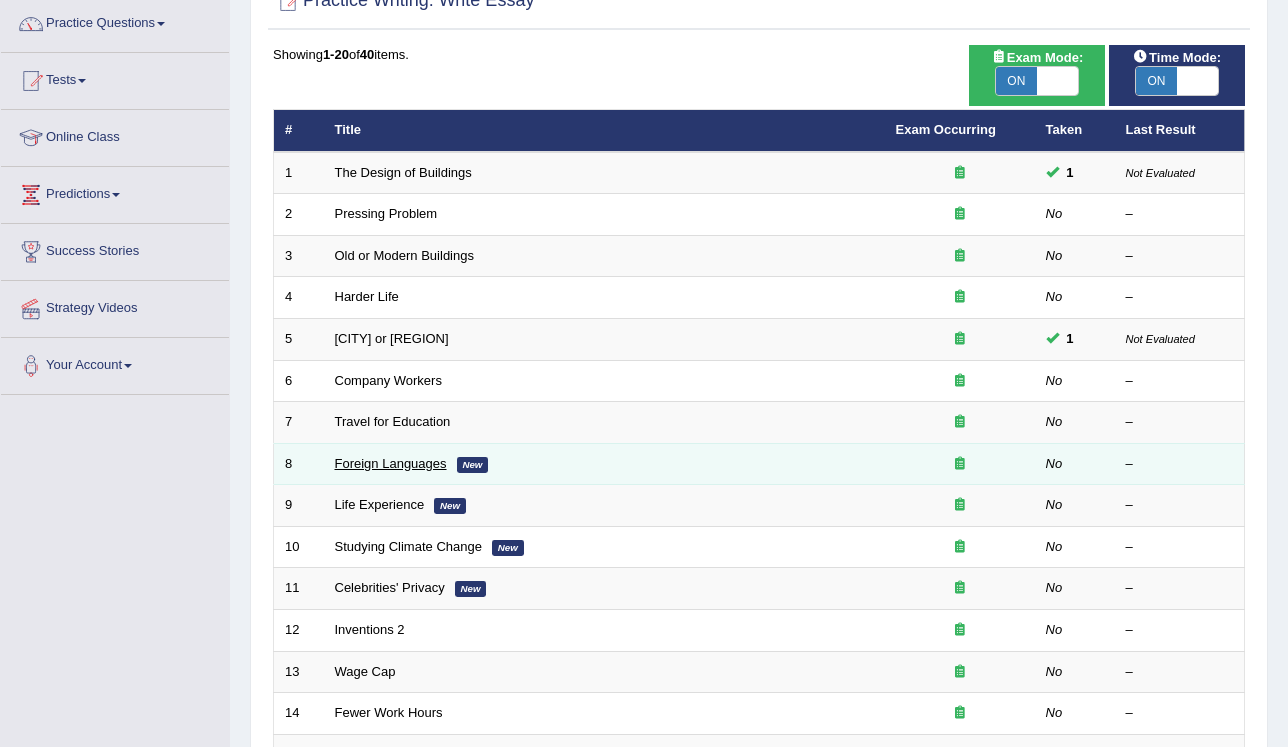 click on "Foreign Languages" at bounding box center (391, 463) 